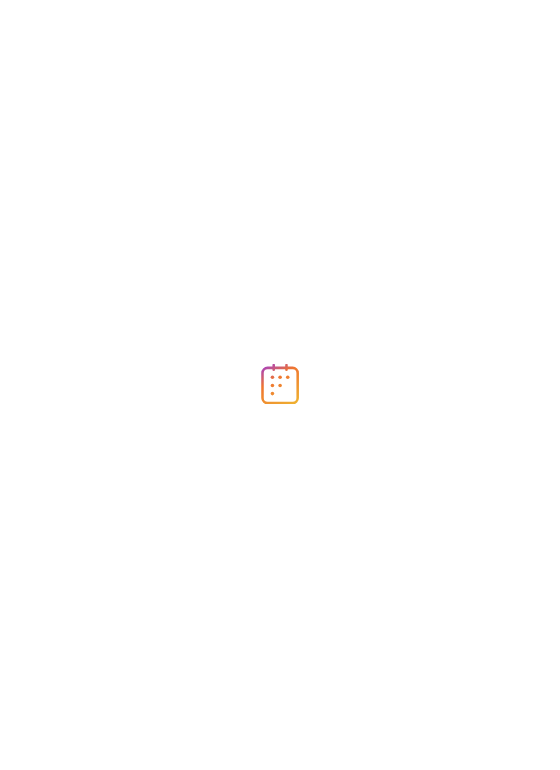 scroll, scrollTop: 0, scrollLeft: 0, axis: both 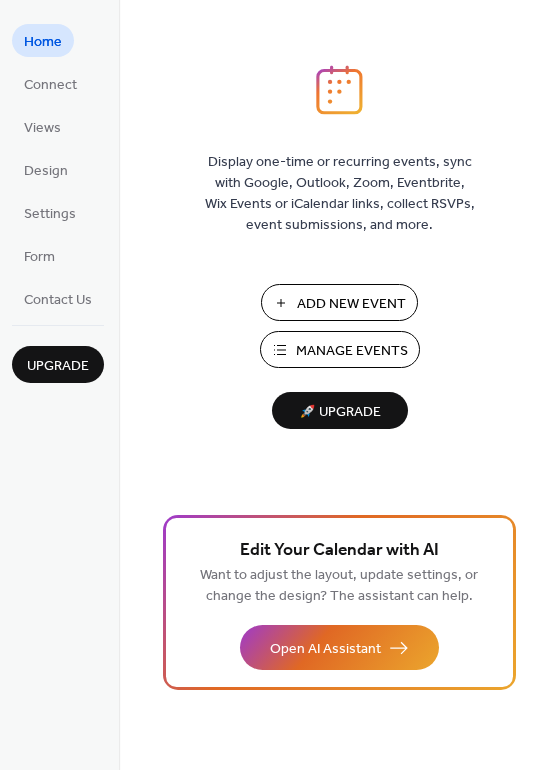 click on "Manage Events" at bounding box center (352, 351) 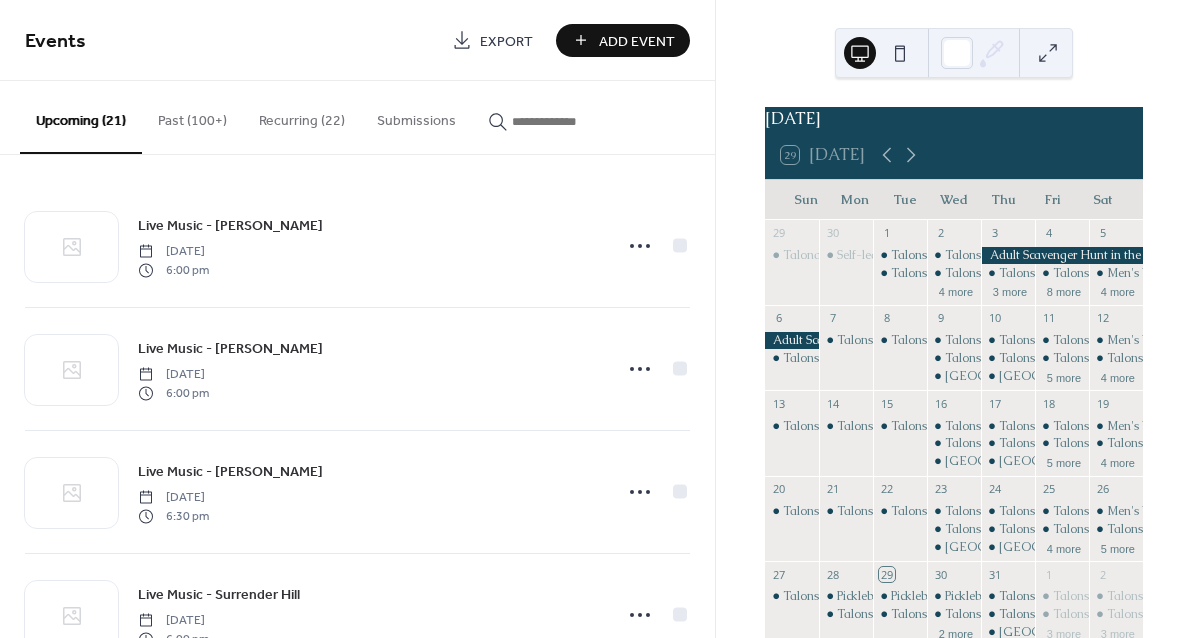 scroll, scrollTop: 0, scrollLeft: 0, axis: both 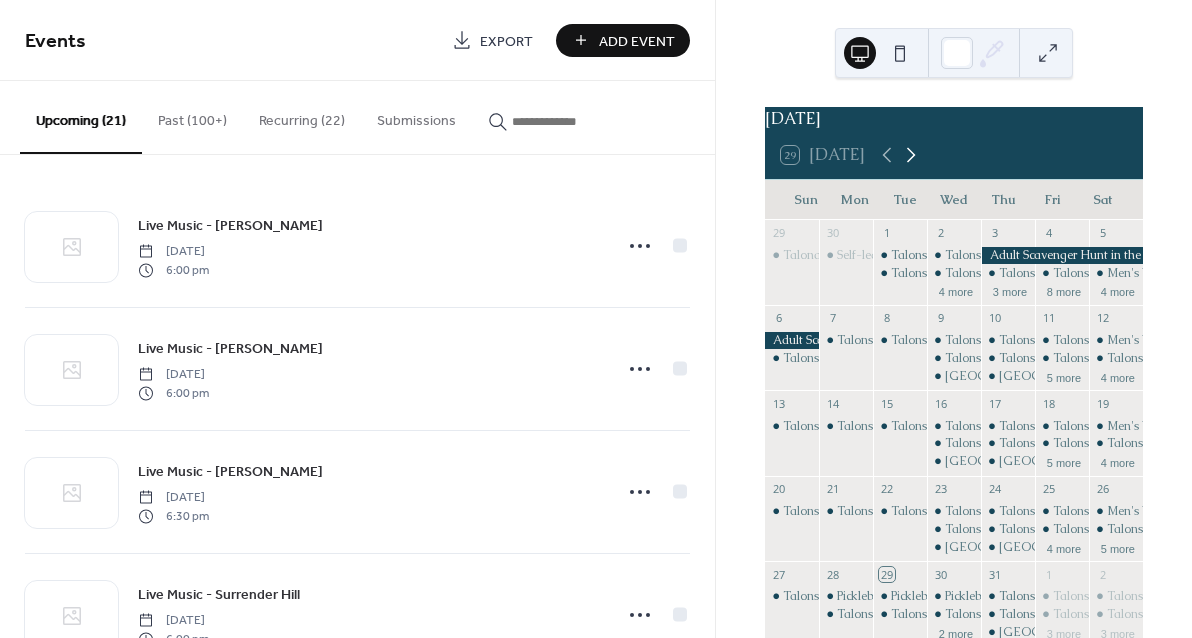 click 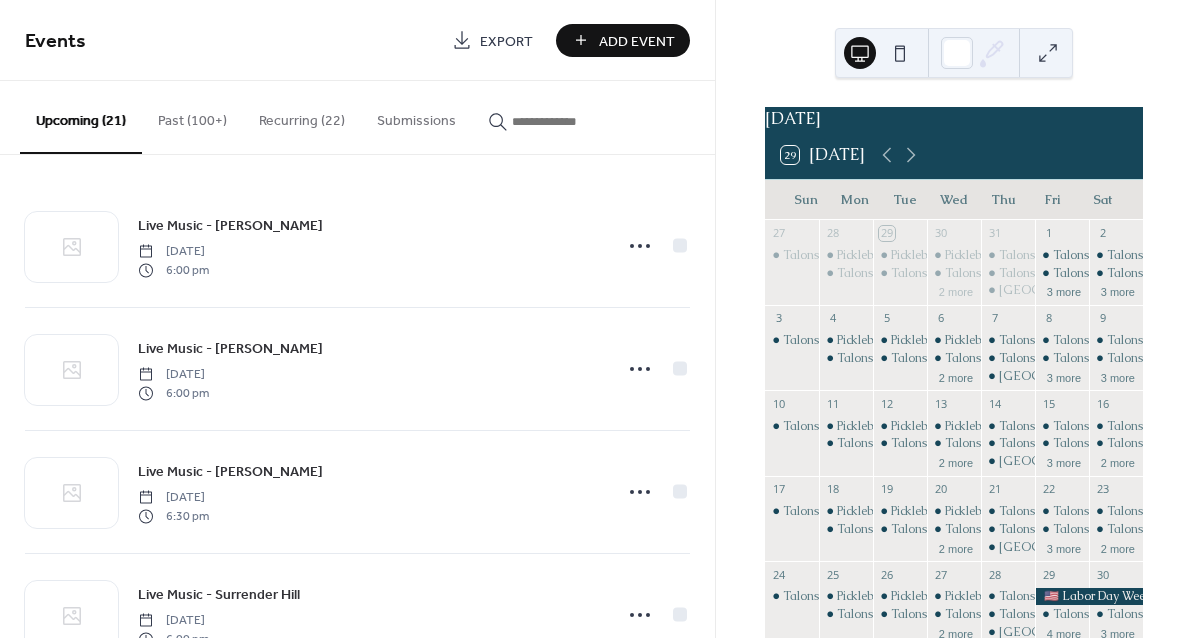 click on "Recurring (22)" at bounding box center [302, 116] 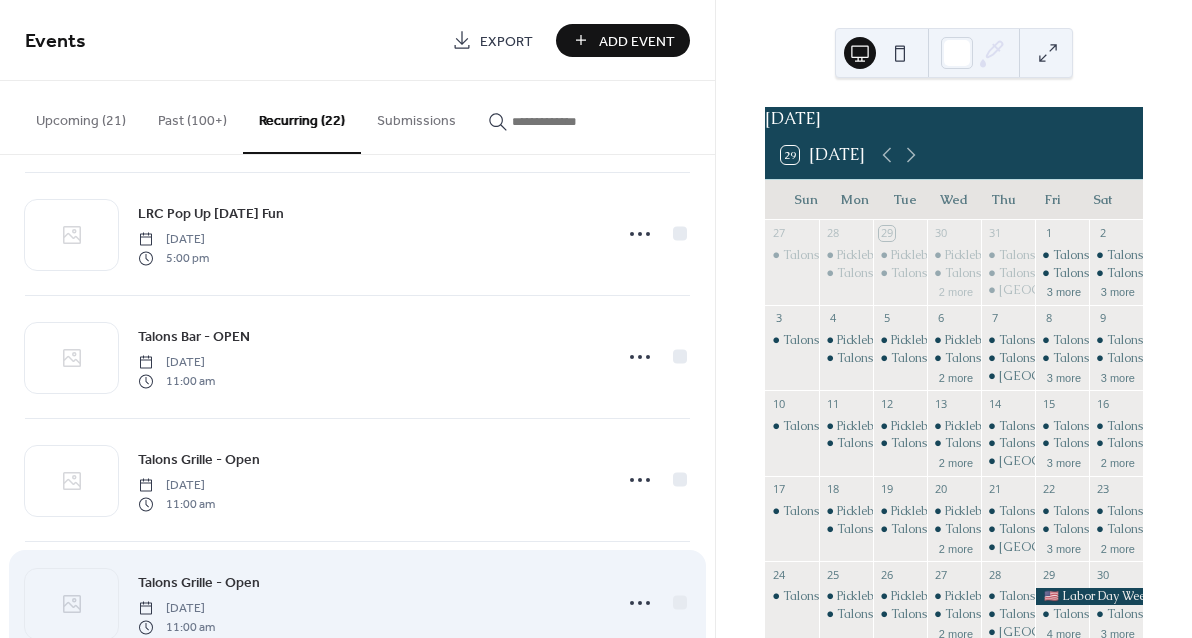 scroll, scrollTop: 1231, scrollLeft: 0, axis: vertical 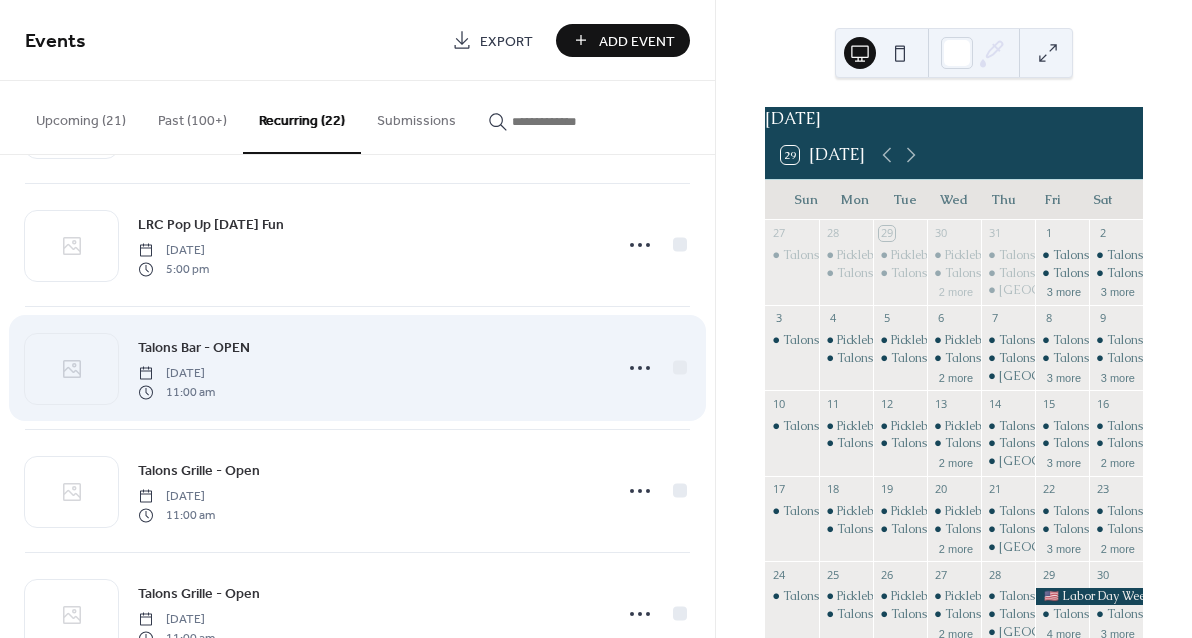 click on "Talons Bar - OPEN  Tuesday, July 1, 2025 11:00 am" at bounding box center [369, 368] 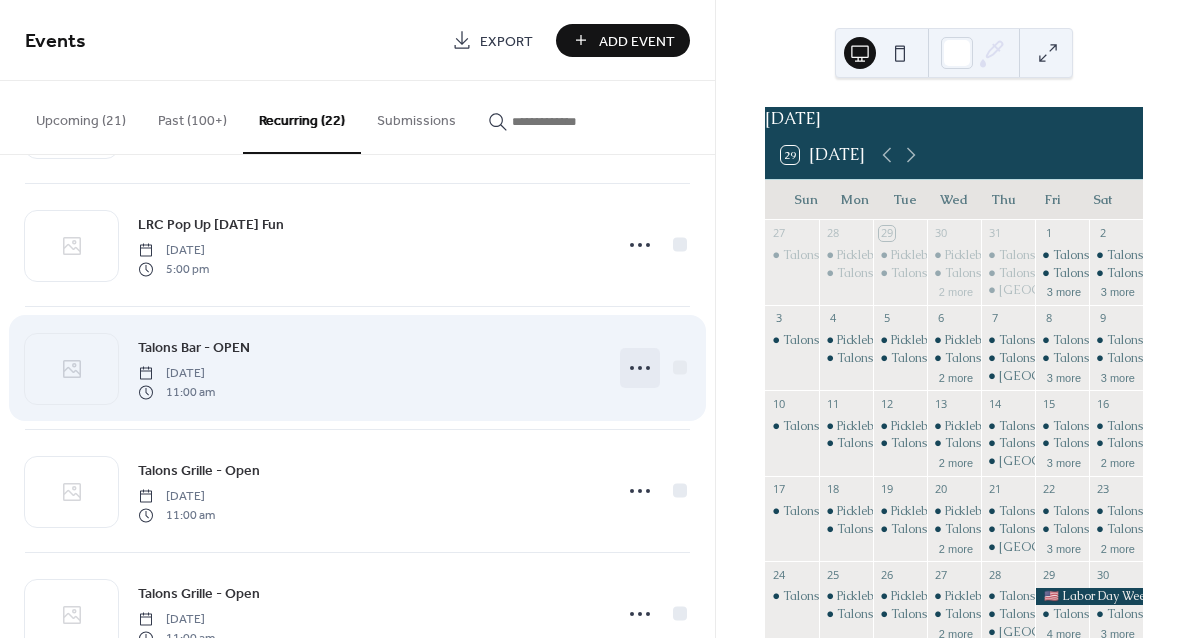 click 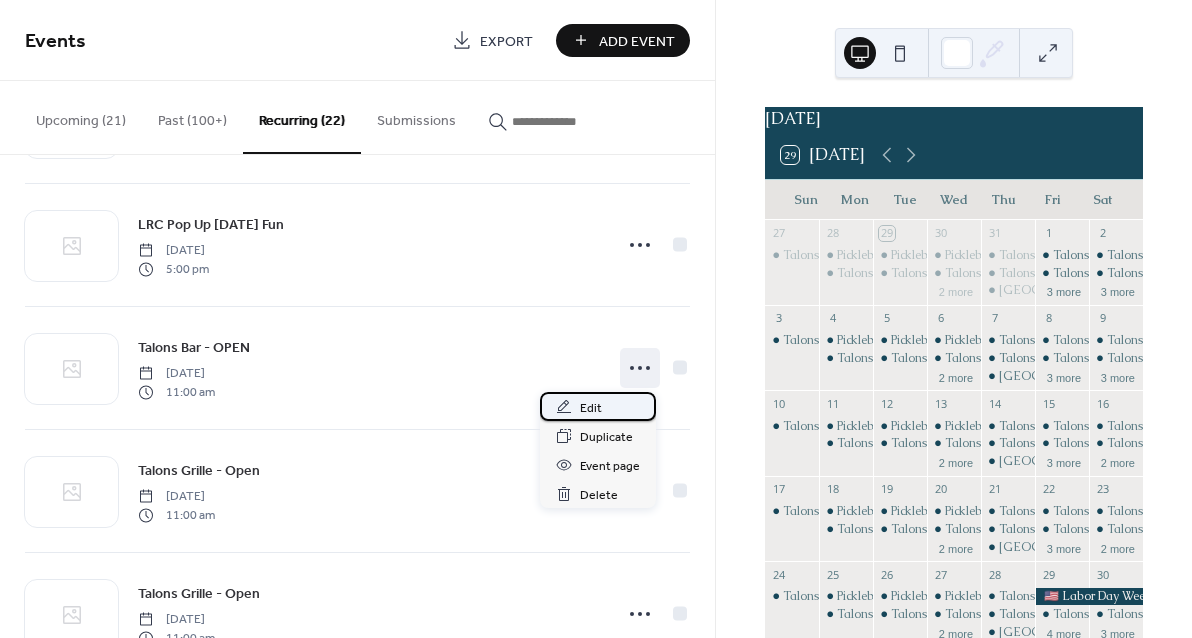 click on "Edit" at bounding box center [598, 406] 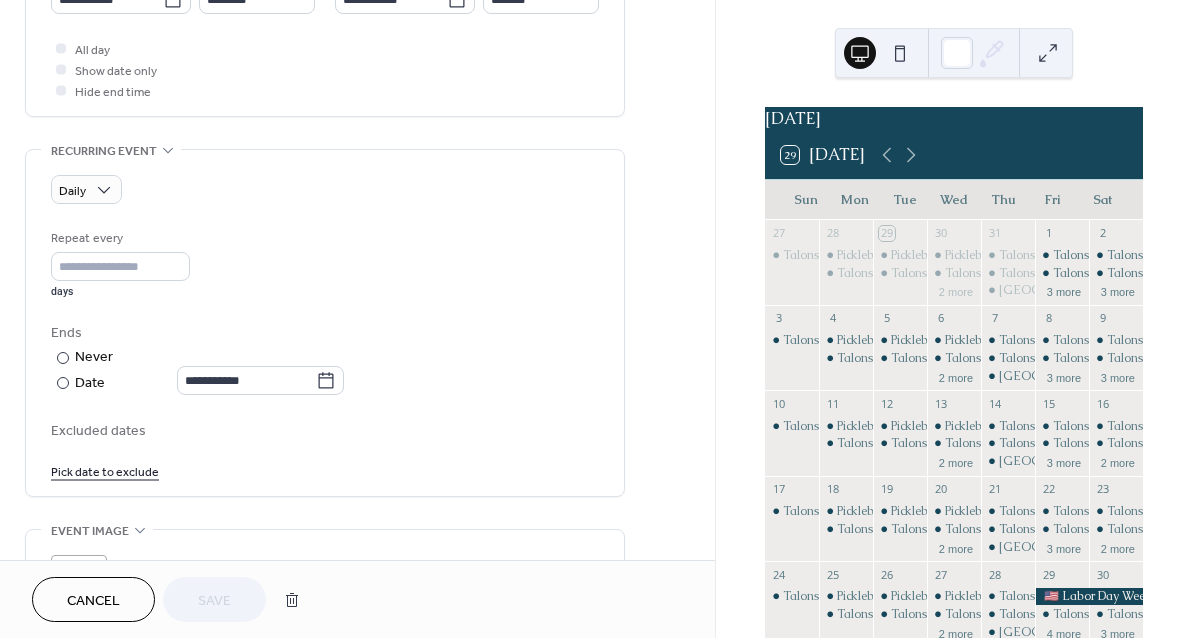 scroll, scrollTop: 741, scrollLeft: 0, axis: vertical 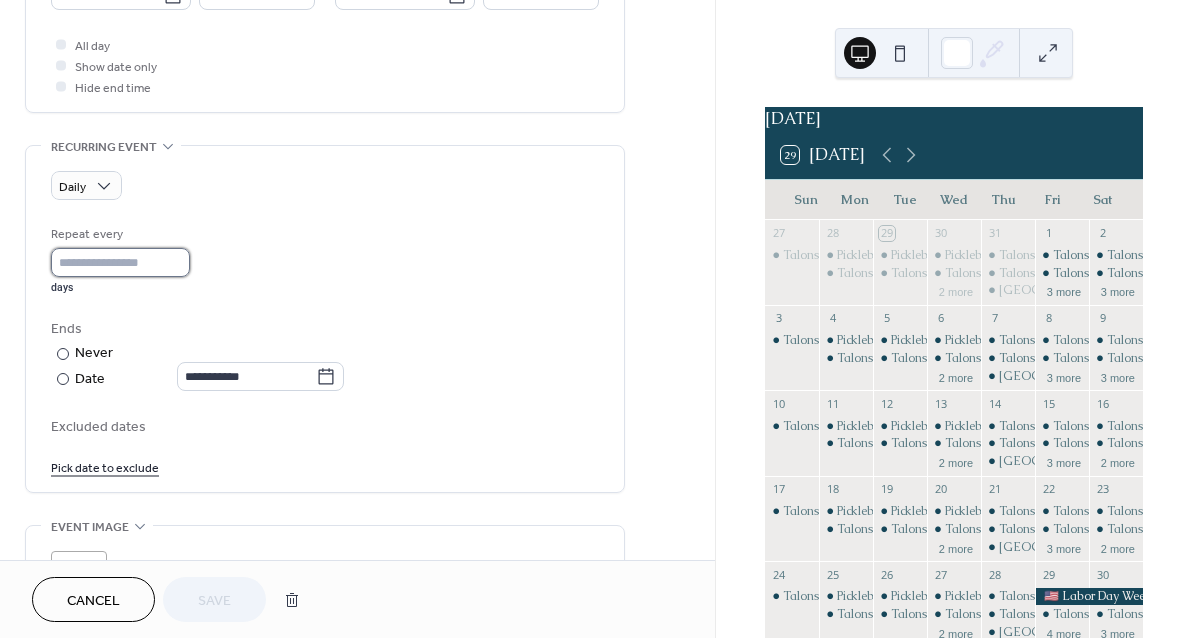 click on "*" at bounding box center [120, 262] 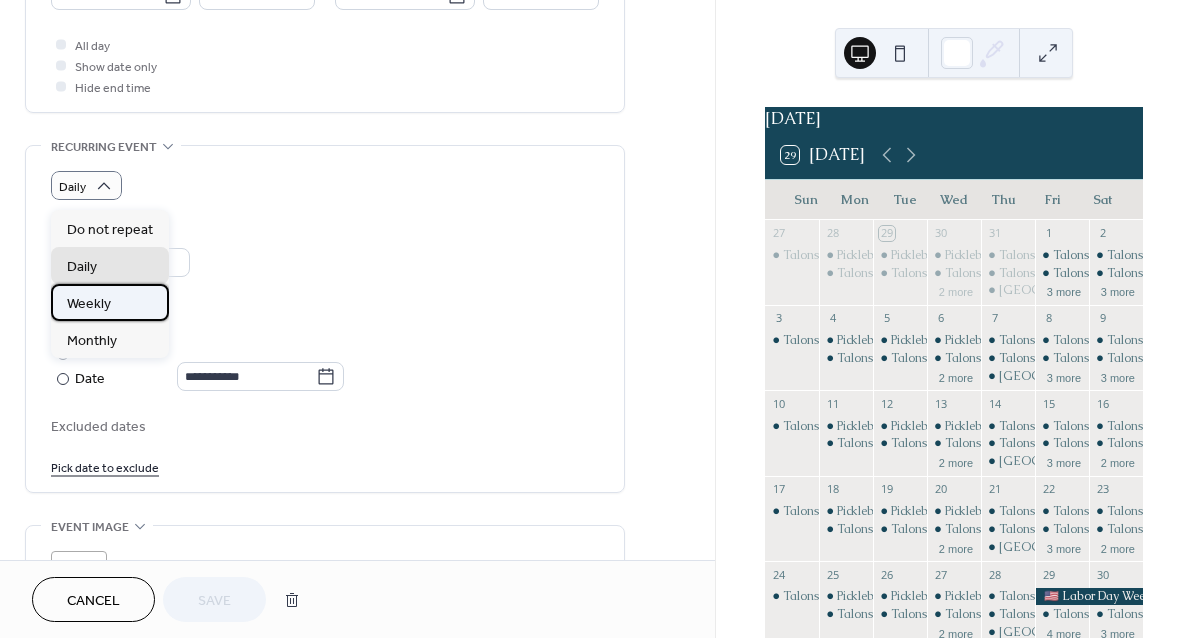 click on "Weekly" at bounding box center (89, 304) 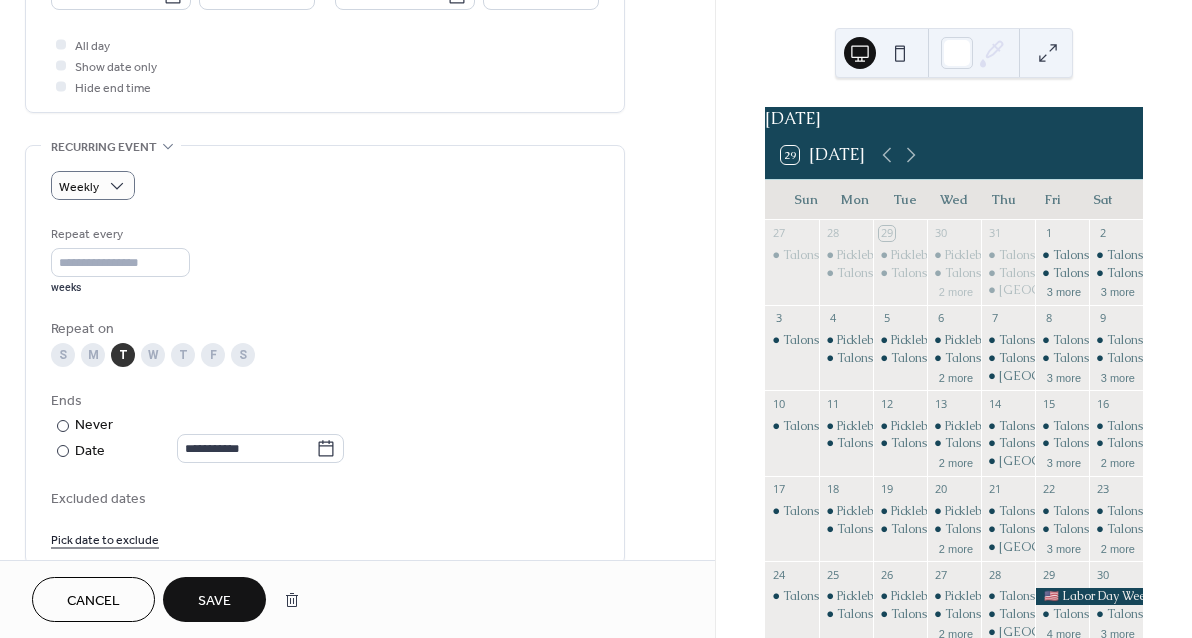 scroll, scrollTop: 611, scrollLeft: 0, axis: vertical 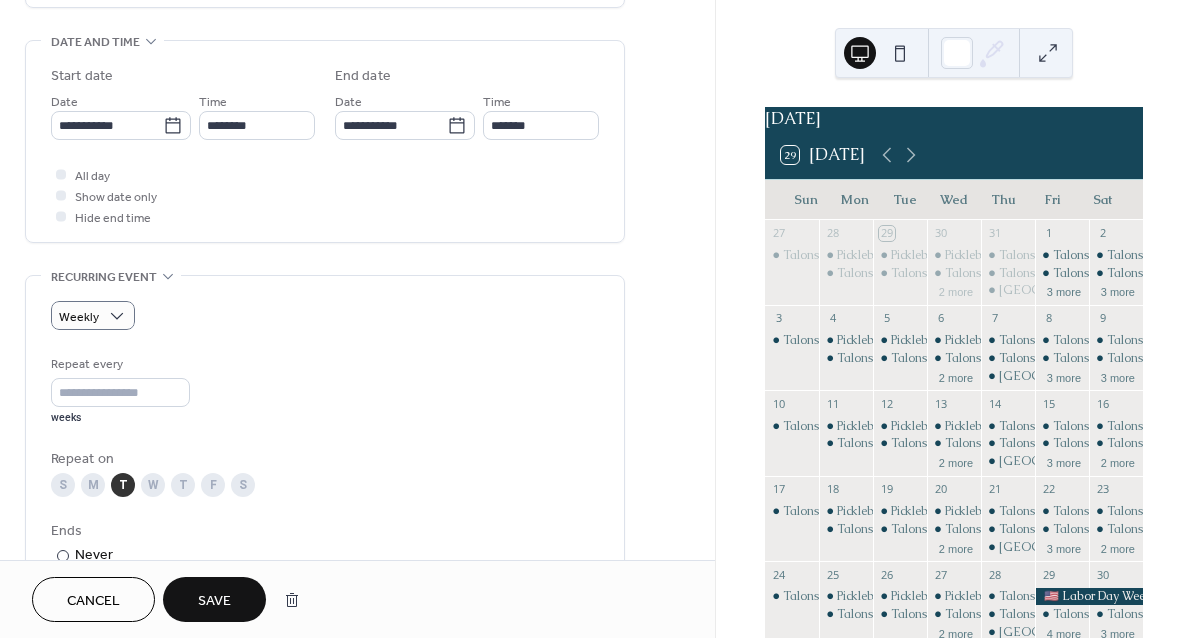click on "Repeat every * weeks" at bounding box center [325, 389] 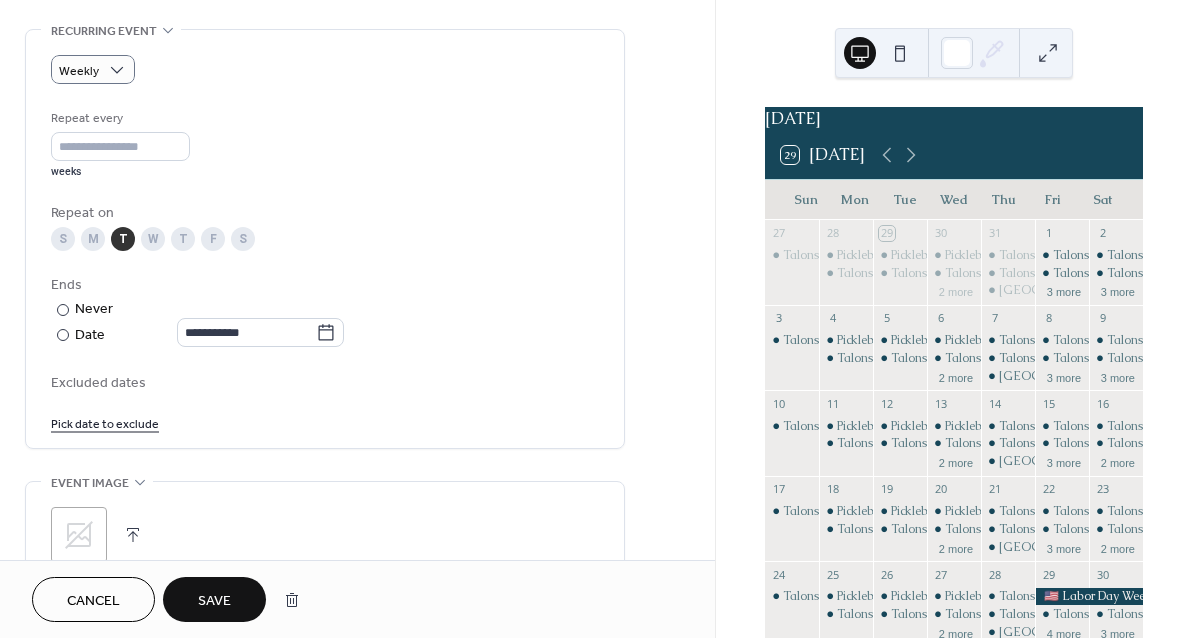 scroll, scrollTop: 924, scrollLeft: 0, axis: vertical 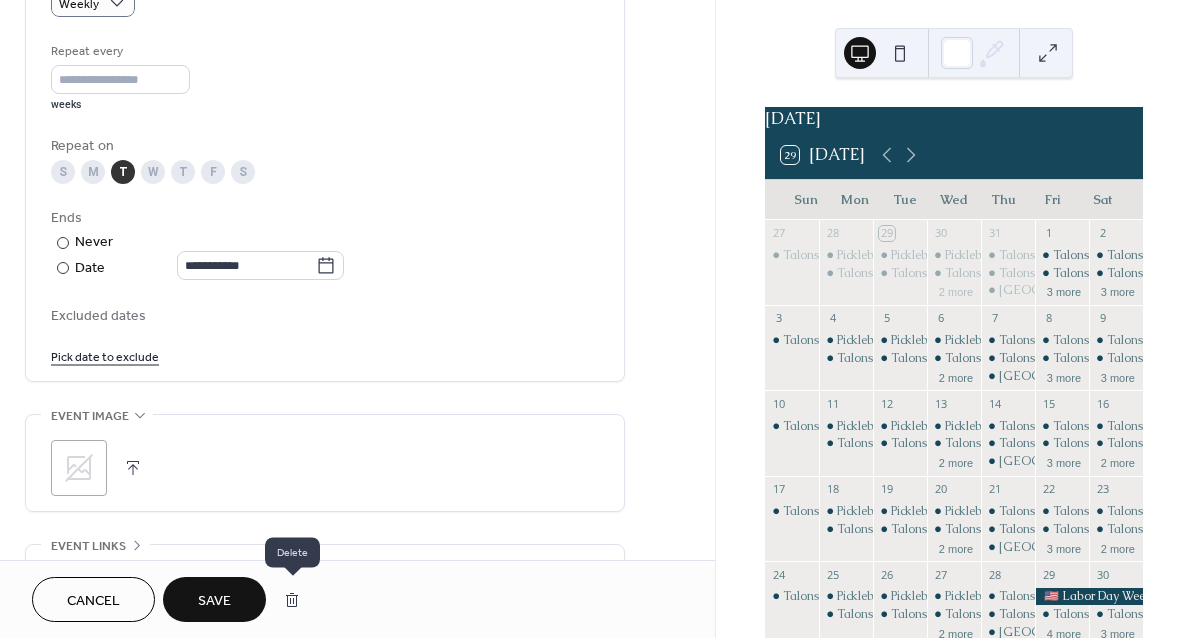 click at bounding box center (292, 600) 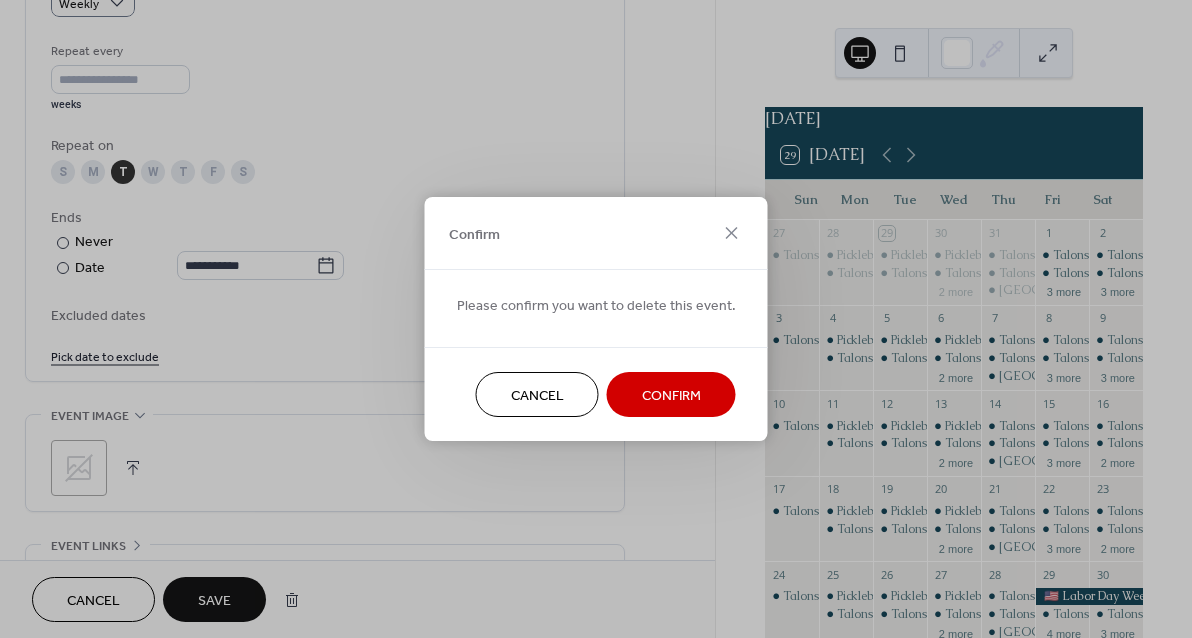 click on "Confirm" at bounding box center (671, 396) 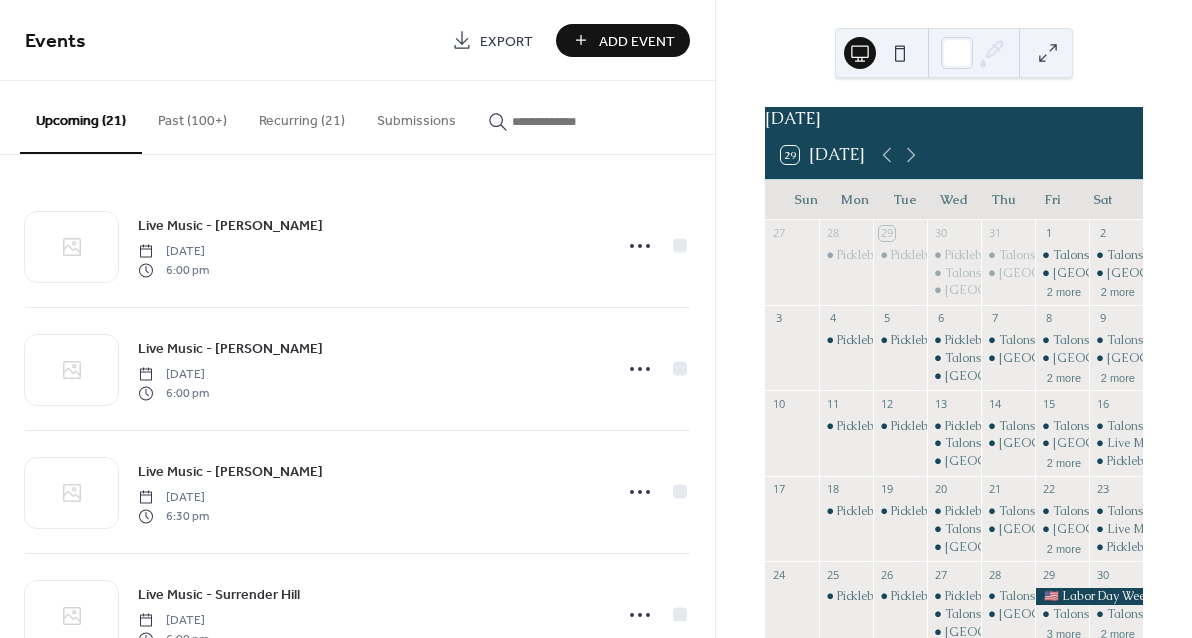 click on "Recurring (21)" at bounding box center (302, 116) 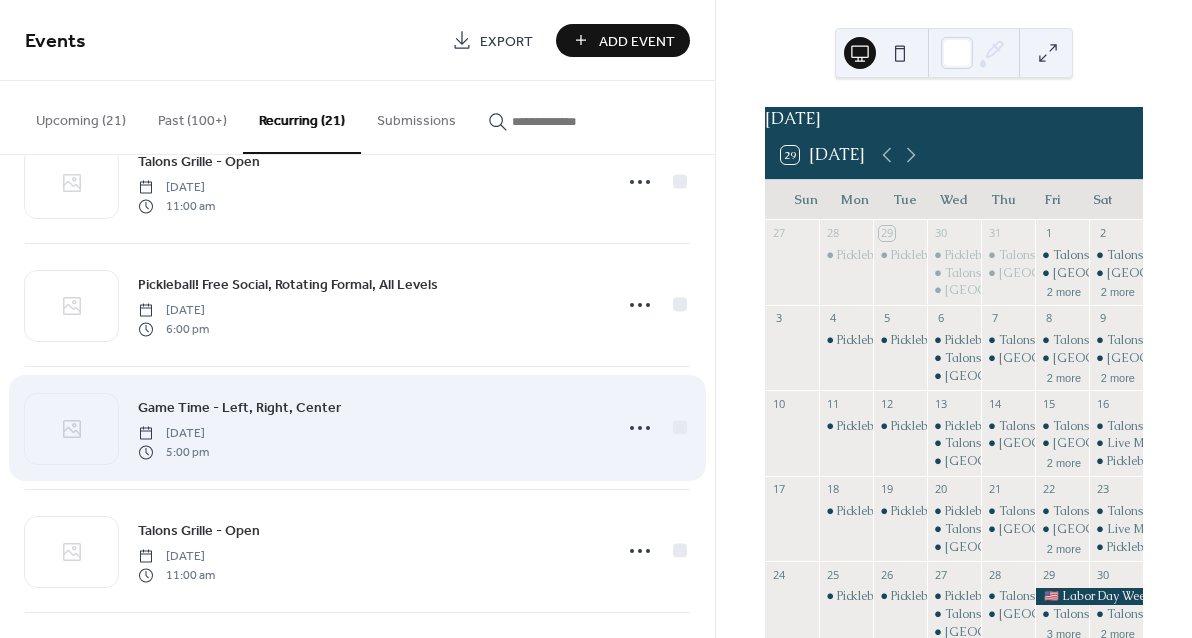 scroll, scrollTop: 1527, scrollLeft: 0, axis: vertical 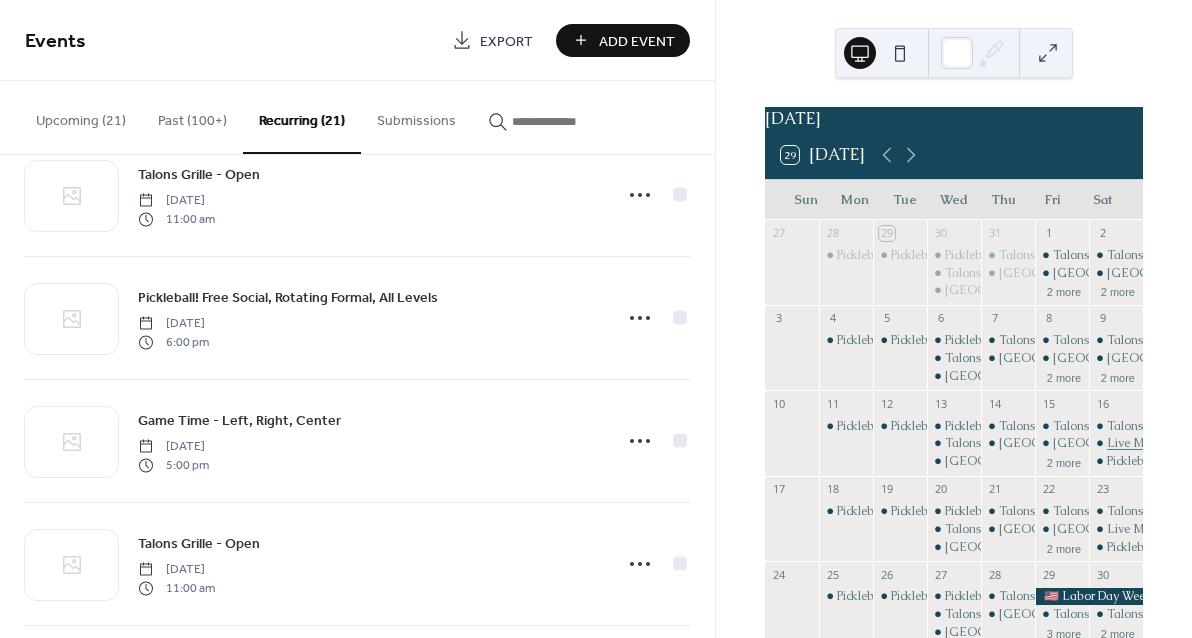 click on "Live Music - [PERSON_NAME]" at bounding box center [1191, 443] 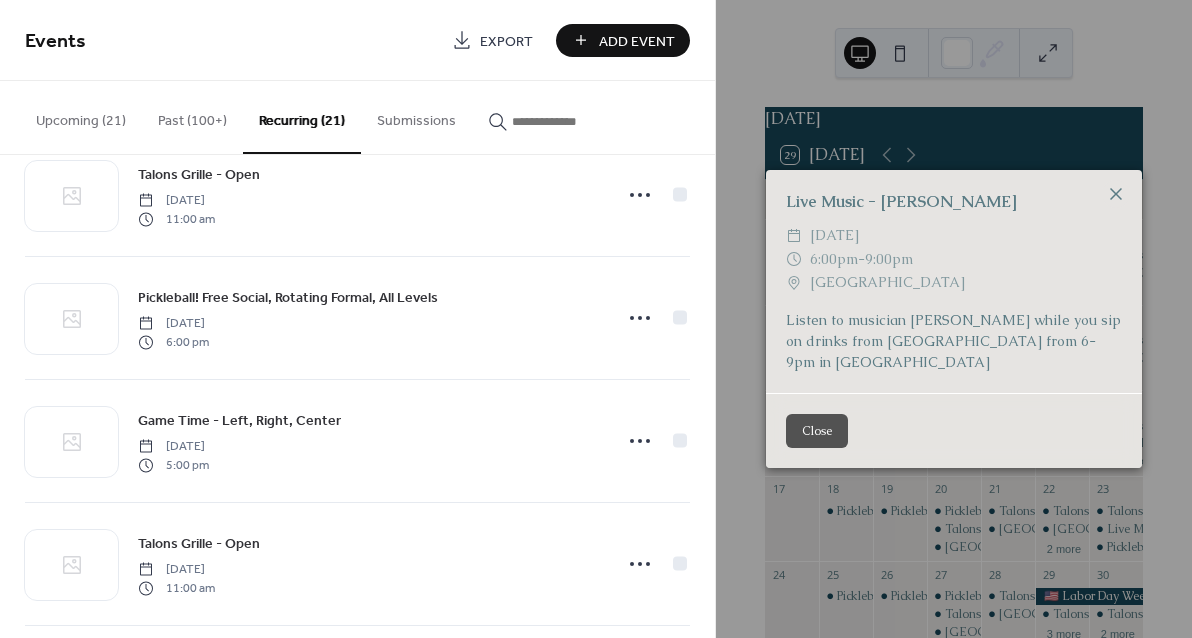 click 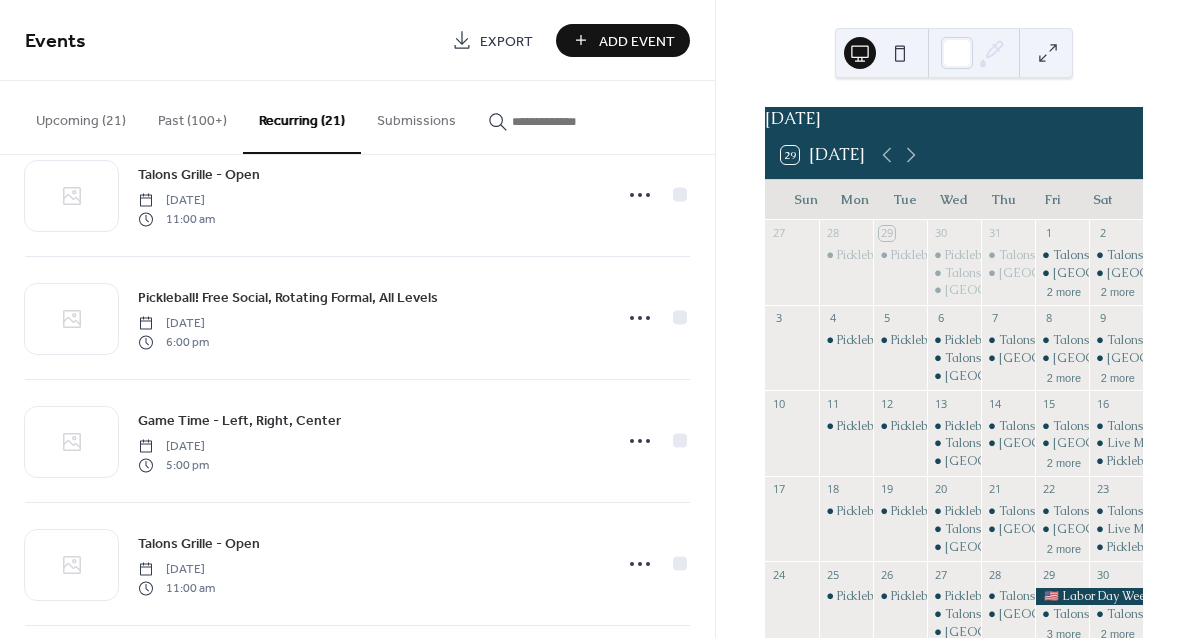 click on "Upcoming (21)" at bounding box center (81, 116) 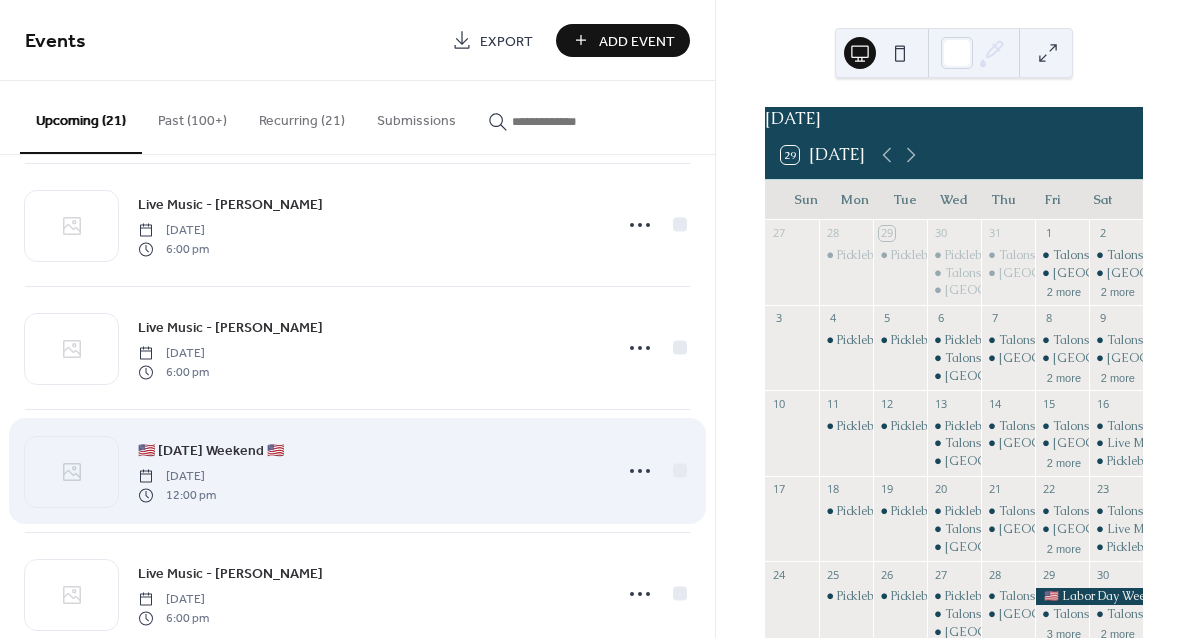 scroll, scrollTop: 693, scrollLeft: 0, axis: vertical 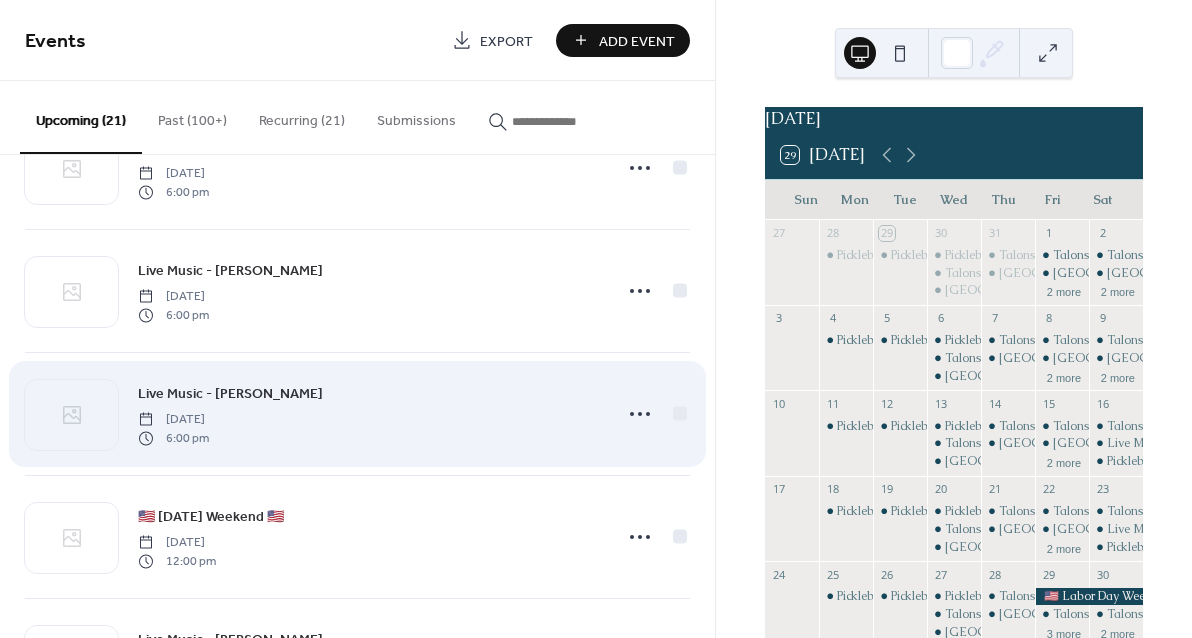 click on "Live Music - Trey Odum Saturday, August 23, 2025 6:00 pm" at bounding box center [357, 414] 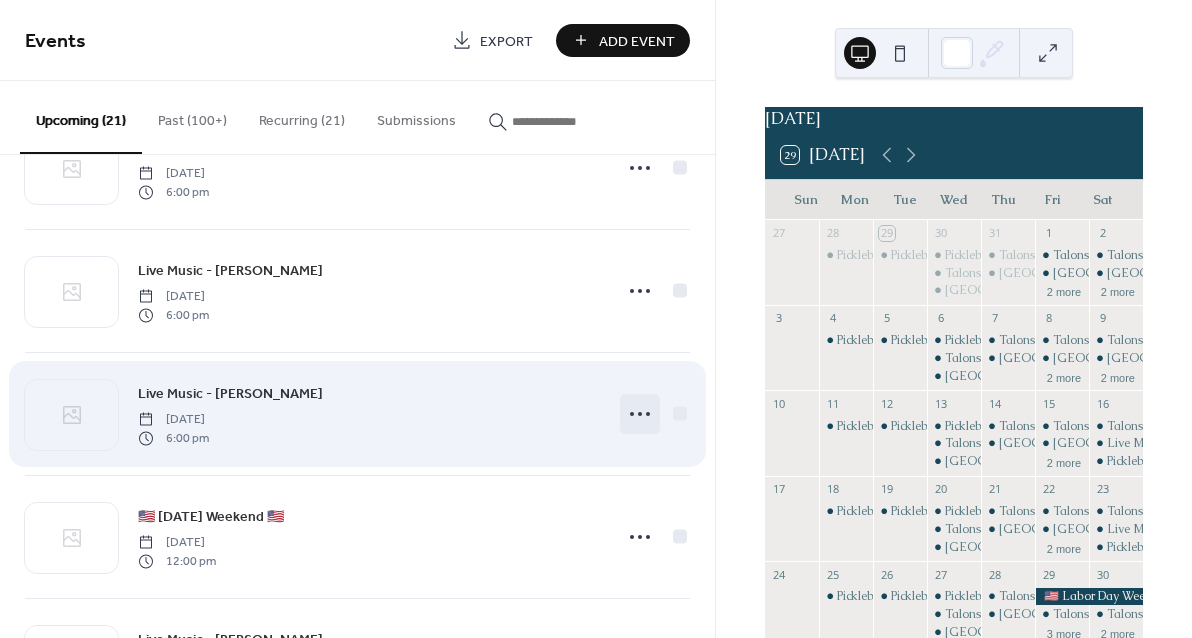 click 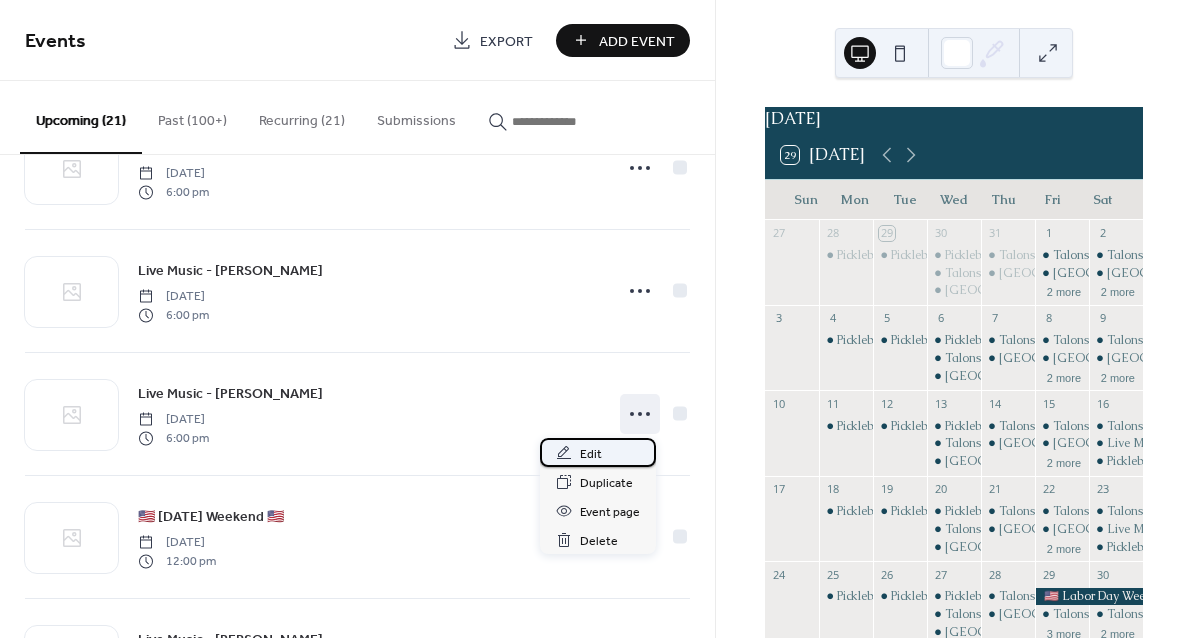 click on "Edit" at bounding box center [591, 454] 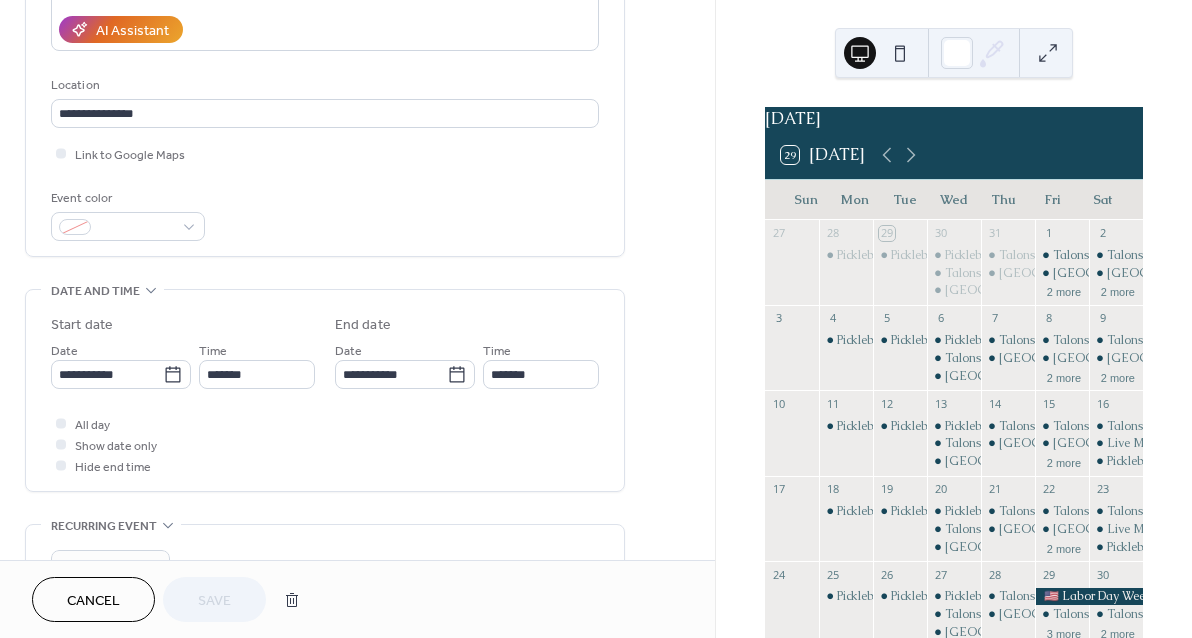 scroll, scrollTop: 250, scrollLeft: 0, axis: vertical 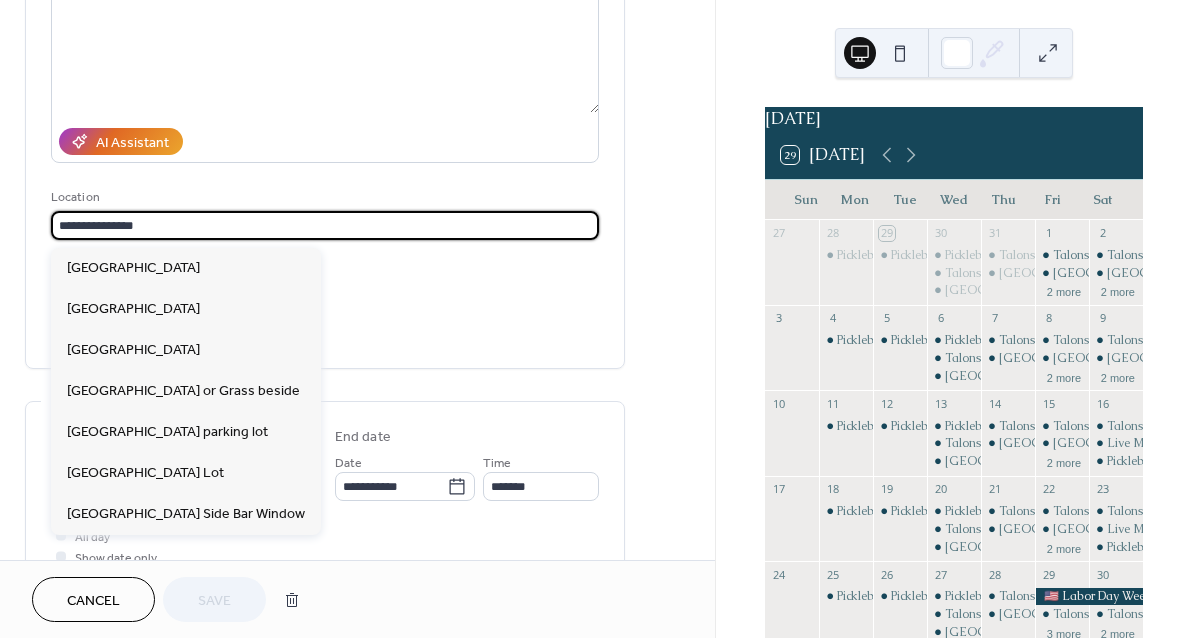 click on "**********" at bounding box center (325, 225) 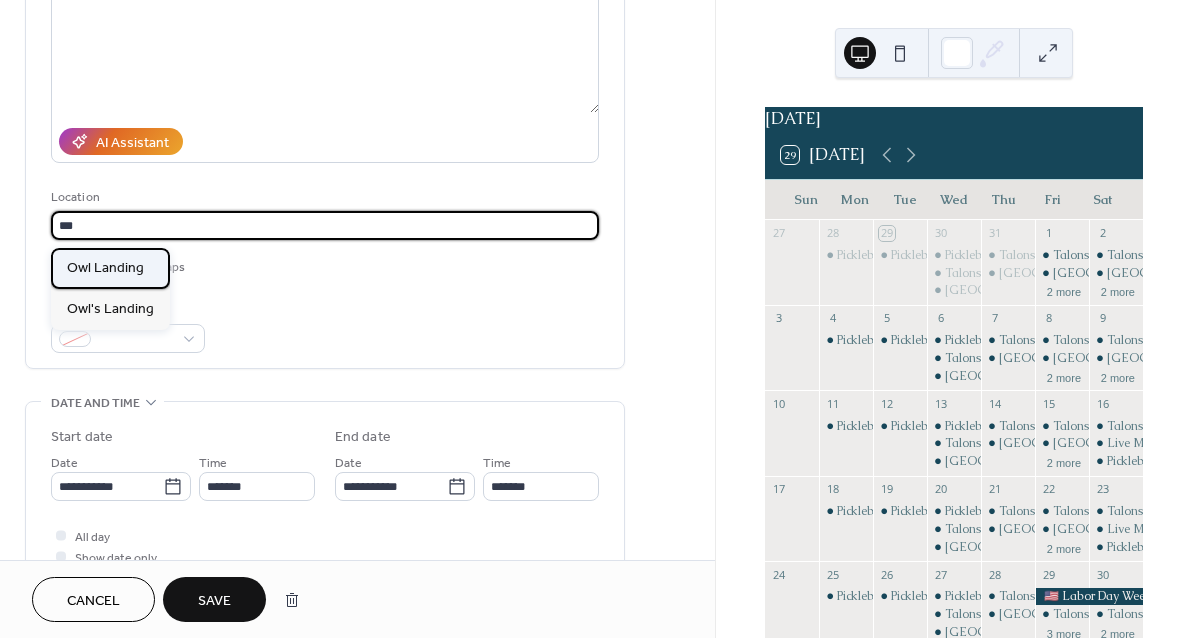 click on "Owl Landing" at bounding box center (105, 268) 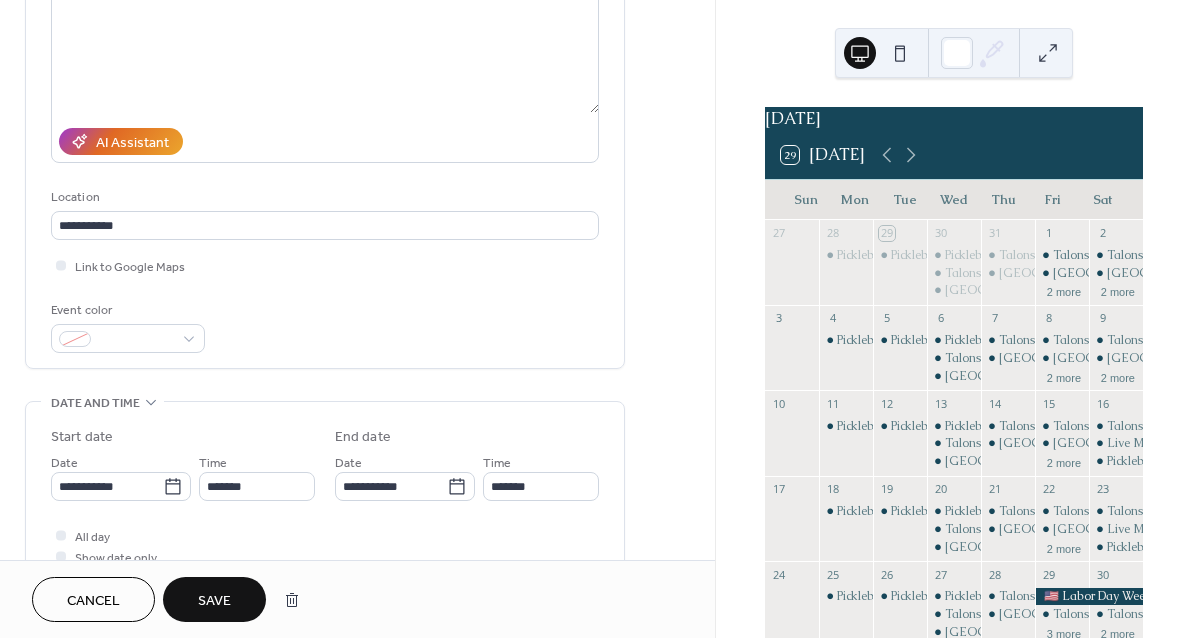 click on "**********" at bounding box center (325, 120) 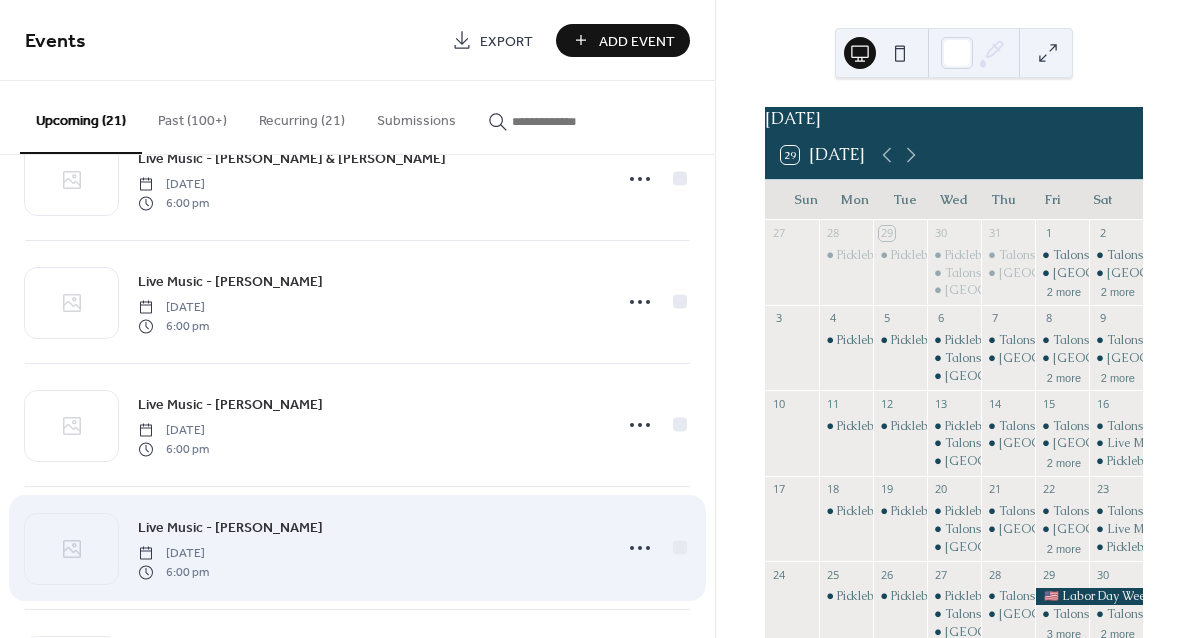 scroll, scrollTop: 561, scrollLeft: 0, axis: vertical 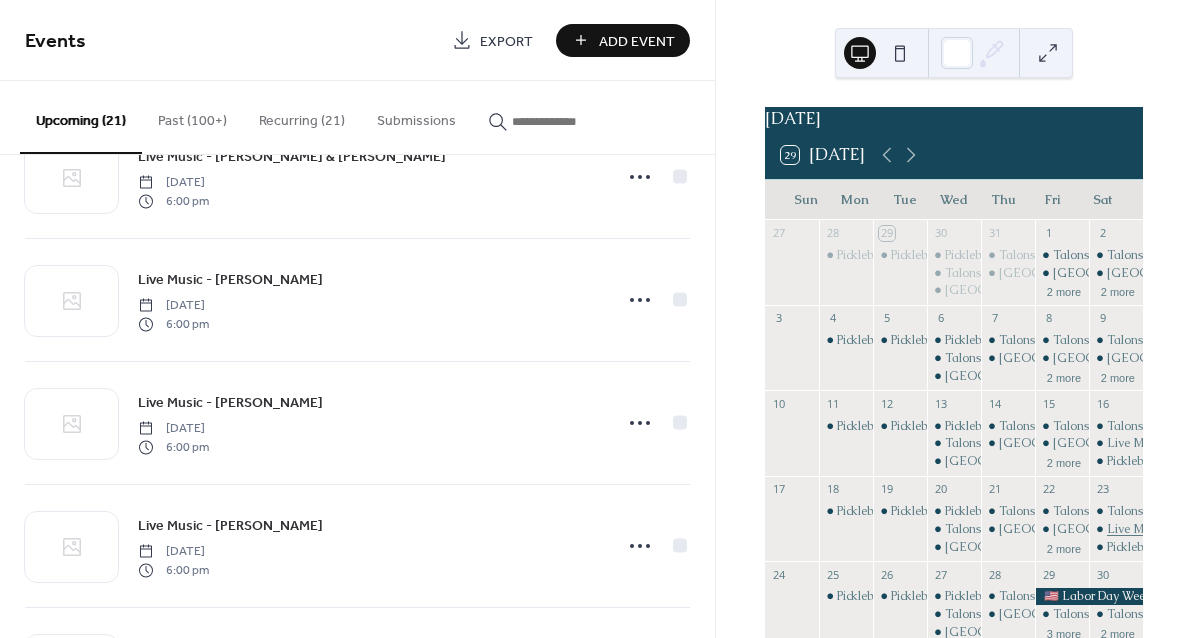click on "Live Music - [PERSON_NAME]" at bounding box center (1191, 529) 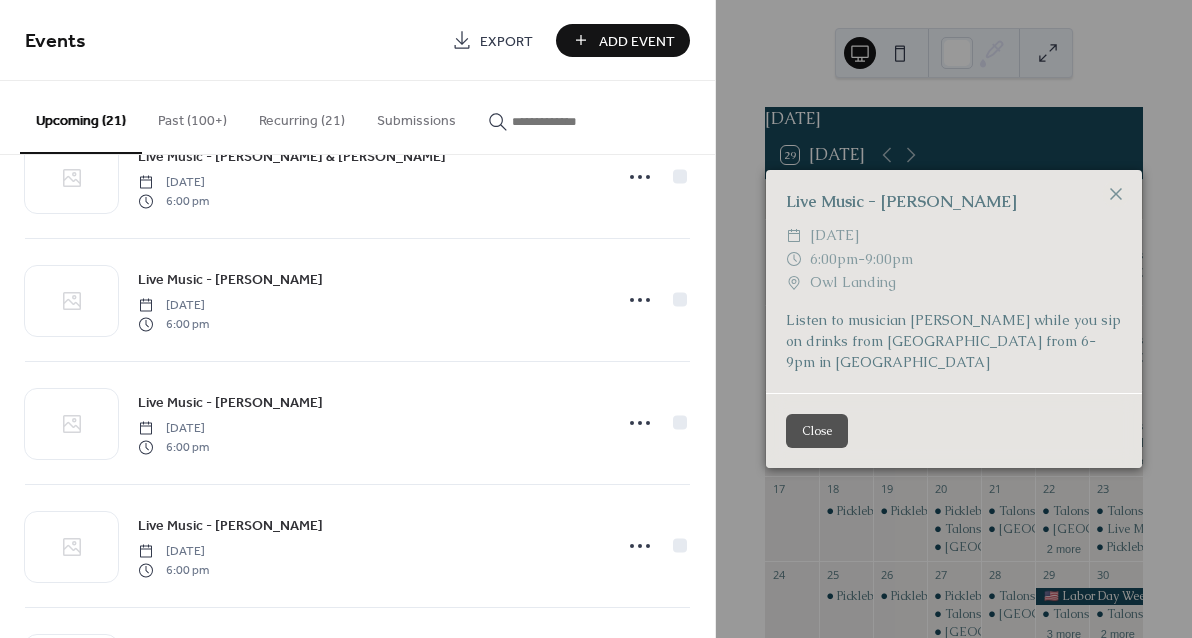 click on "Live Music - Trey Odum ​ Saturday, August 23, 2025 ​ 6:00pm - 9:00pm ​ Owl Landing Listen to musician Trey Odum while you sip on drinks from Grandview Bar from 6-9pm in Grandview Hall Close" at bounding box center (954, 319) 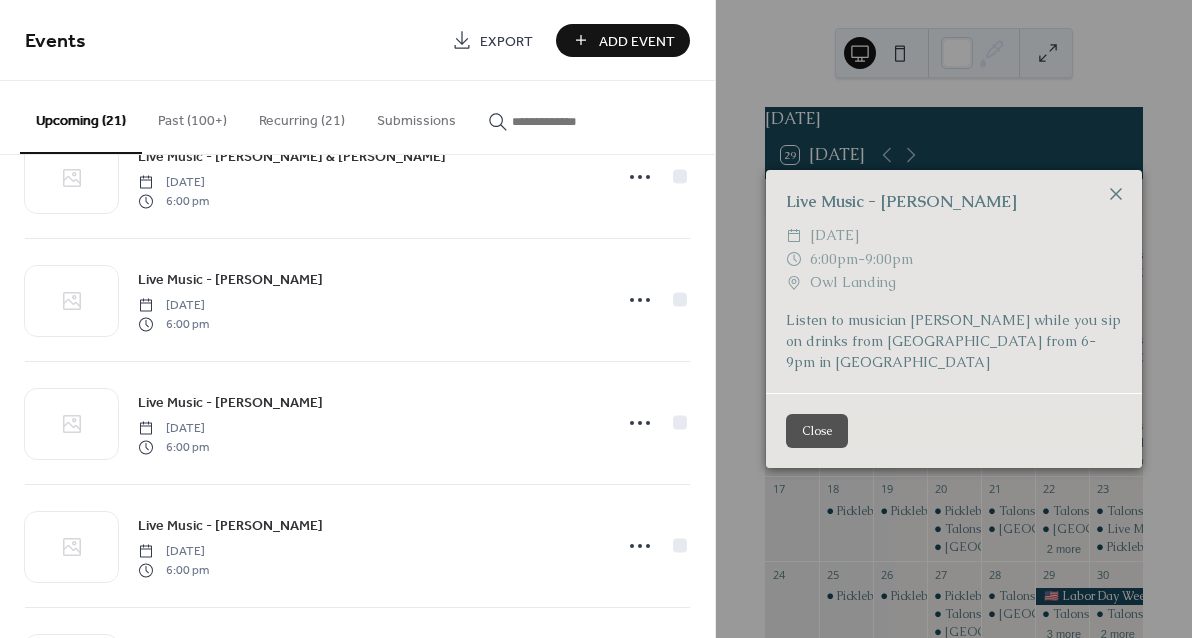 click 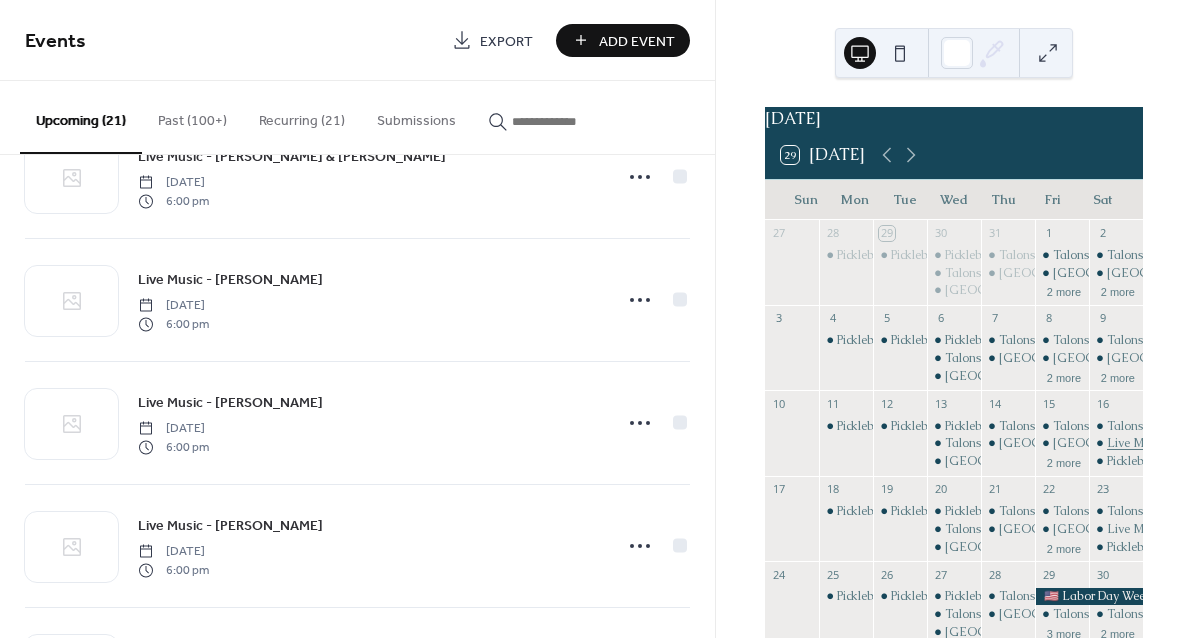 click on "Live Music - [PERSON_NAME]" at bounding box center (1191, 443) 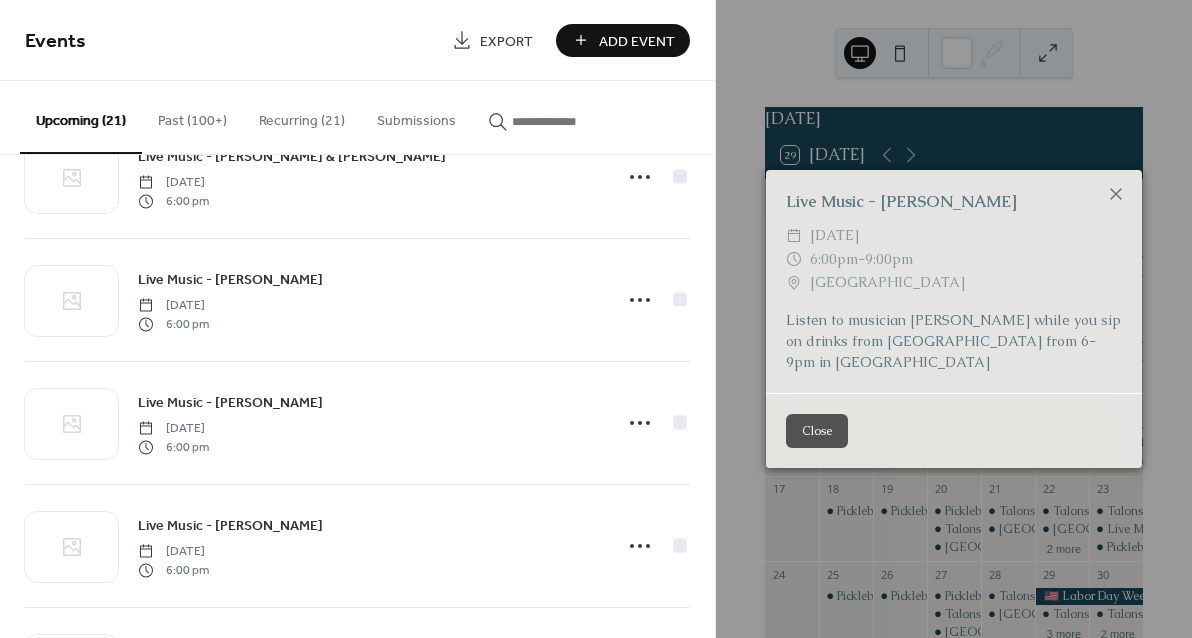 click 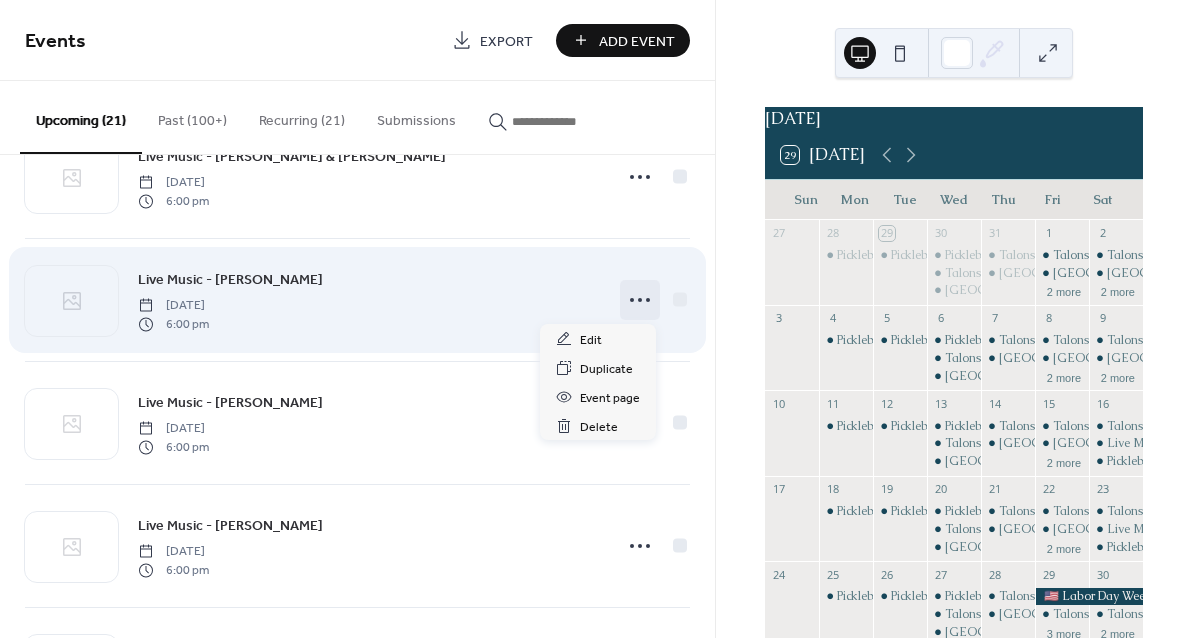click at bounding box center [640, 300] 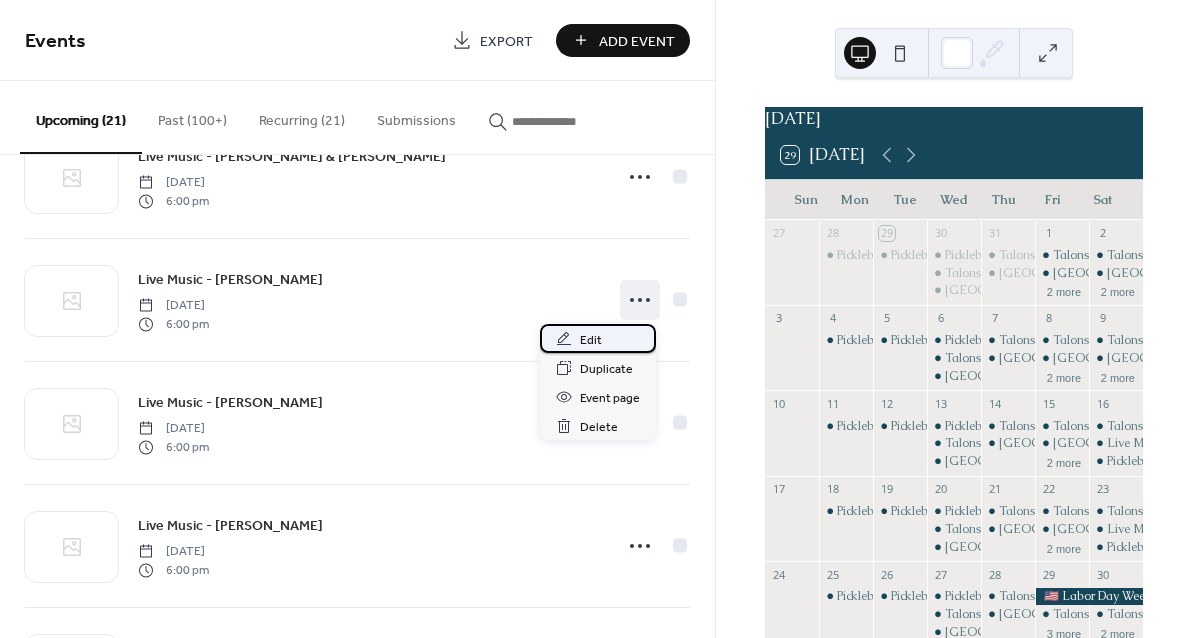 click on "Edit" at bounding box center [591, 340] 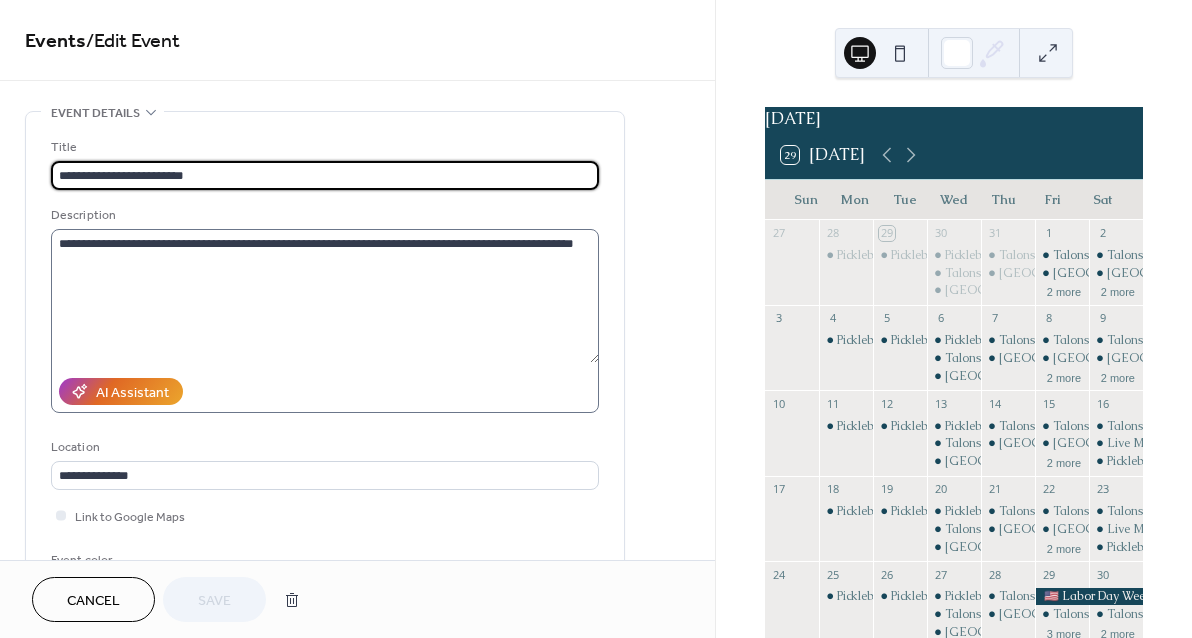 scroll, scrollTop: 116, scrollLeft: 0, axis: vertical 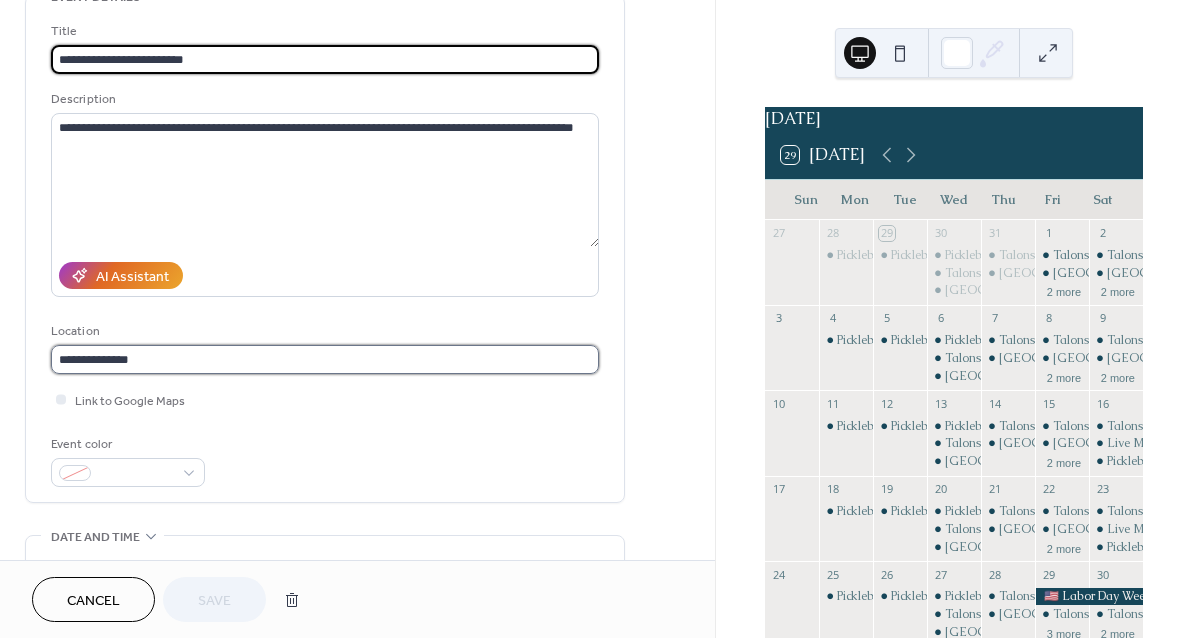 click on "**********" at bounding box center (325, 359) 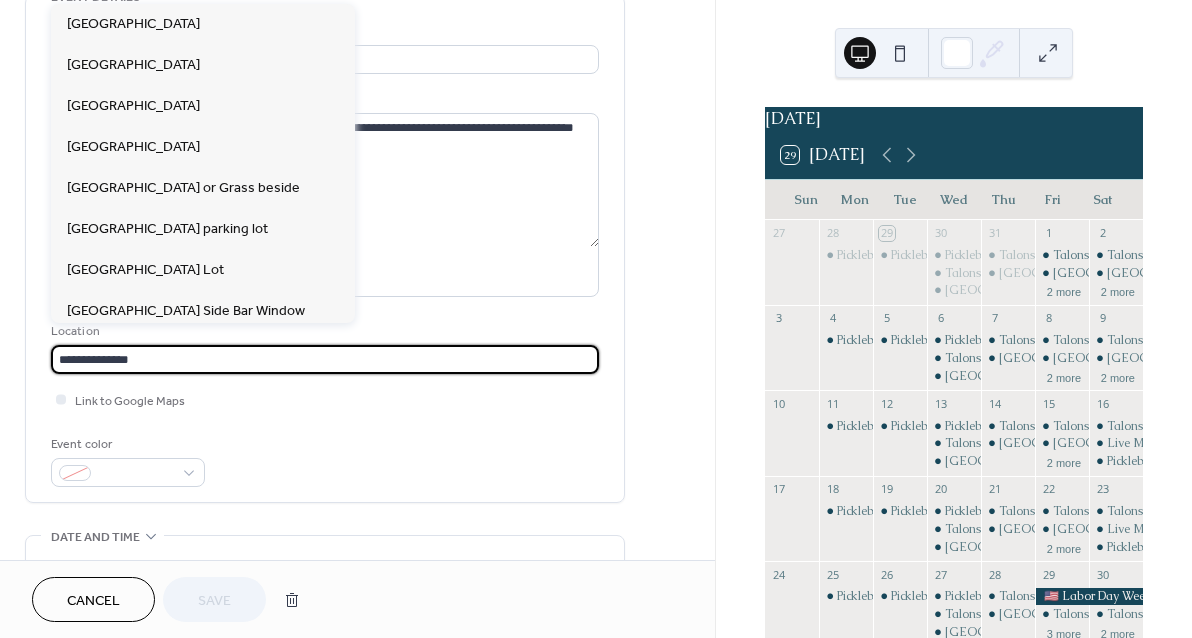 drag, startPoint x: 271, startPoint y: 365, endPoint x: -25, endPoint y: 361, distance: 296.02704 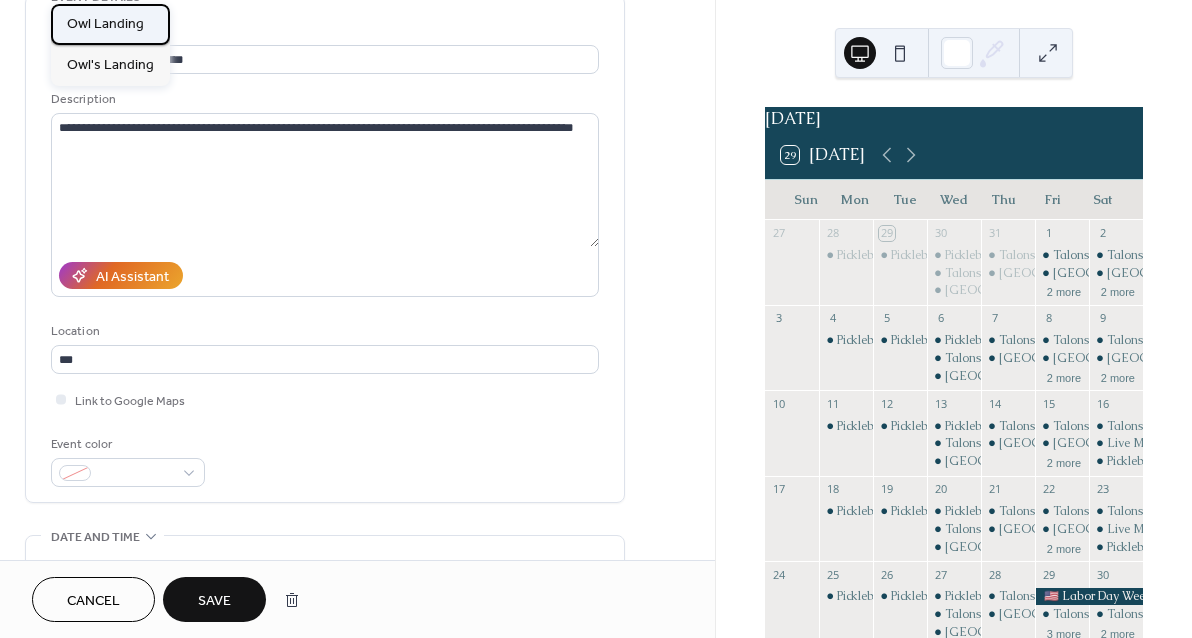 click on "Owl Landing" at bounding box center [105, 24] 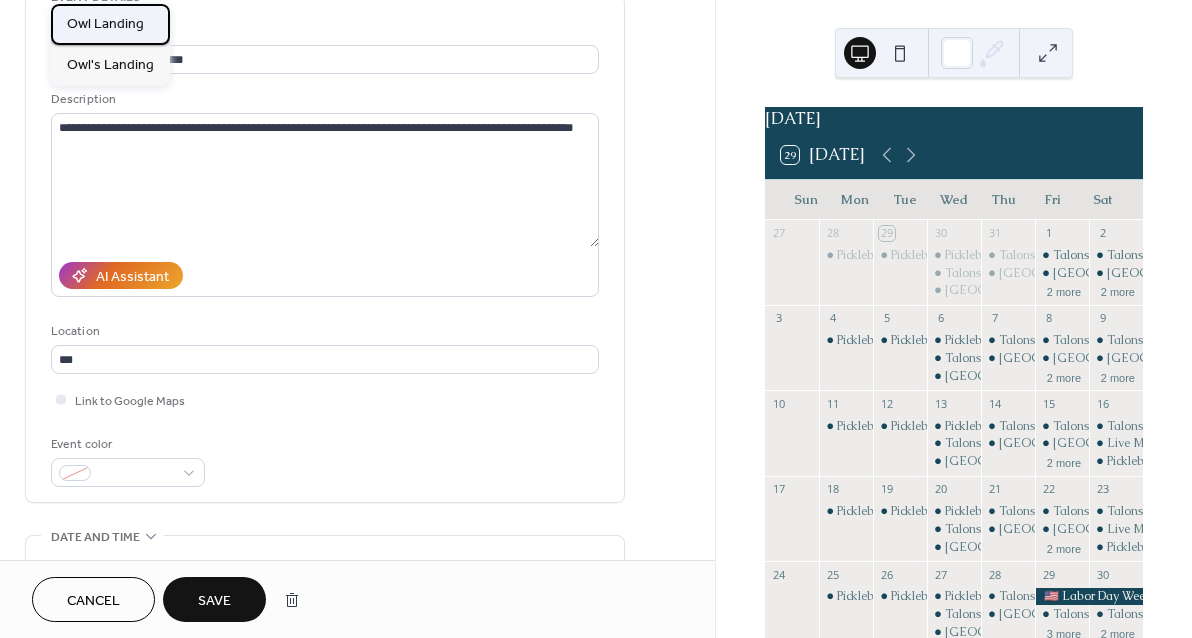 type on "**********" 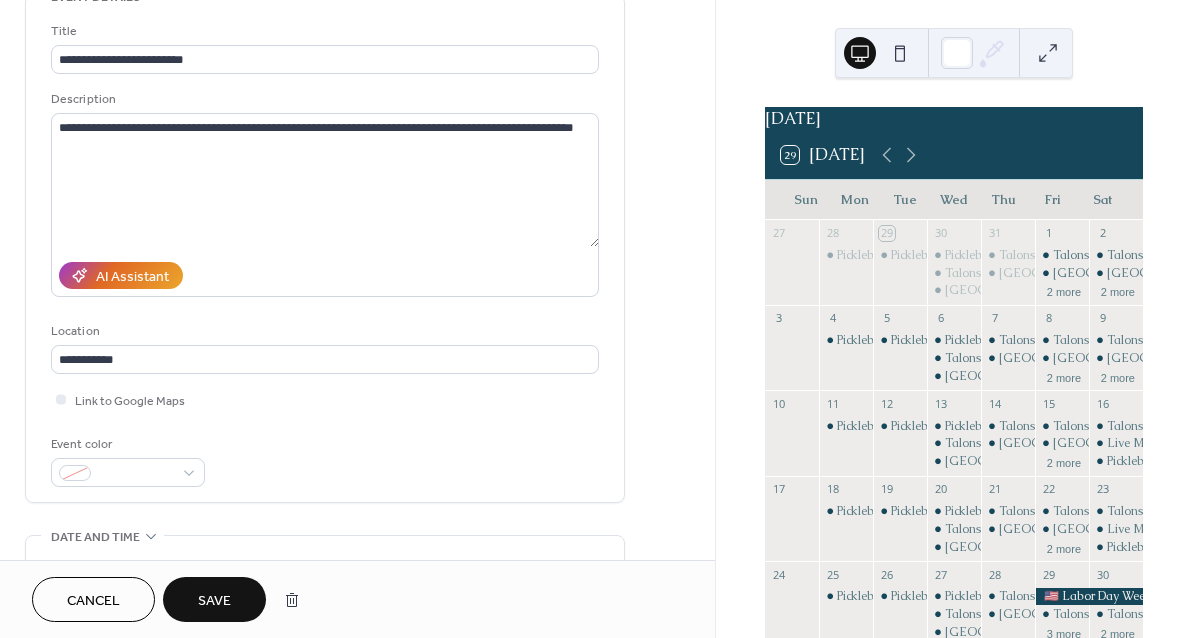 click on "Save" at bounding box center [214, 599] 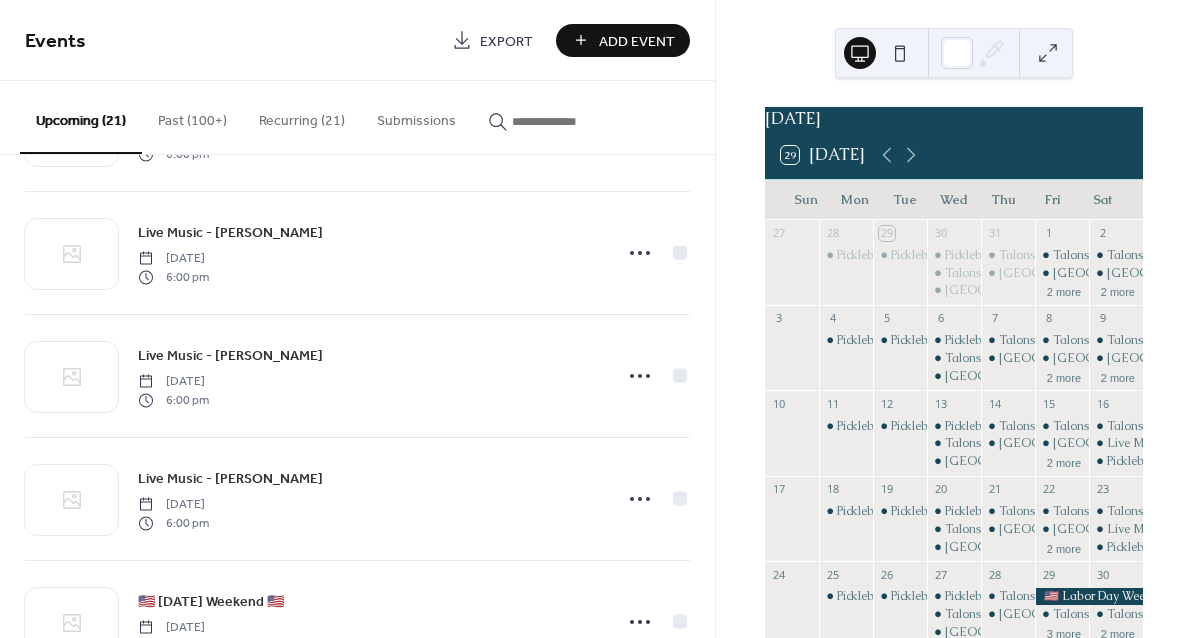 scroll, scrollTop: 613, scrollLeft: 0, axis: vertical 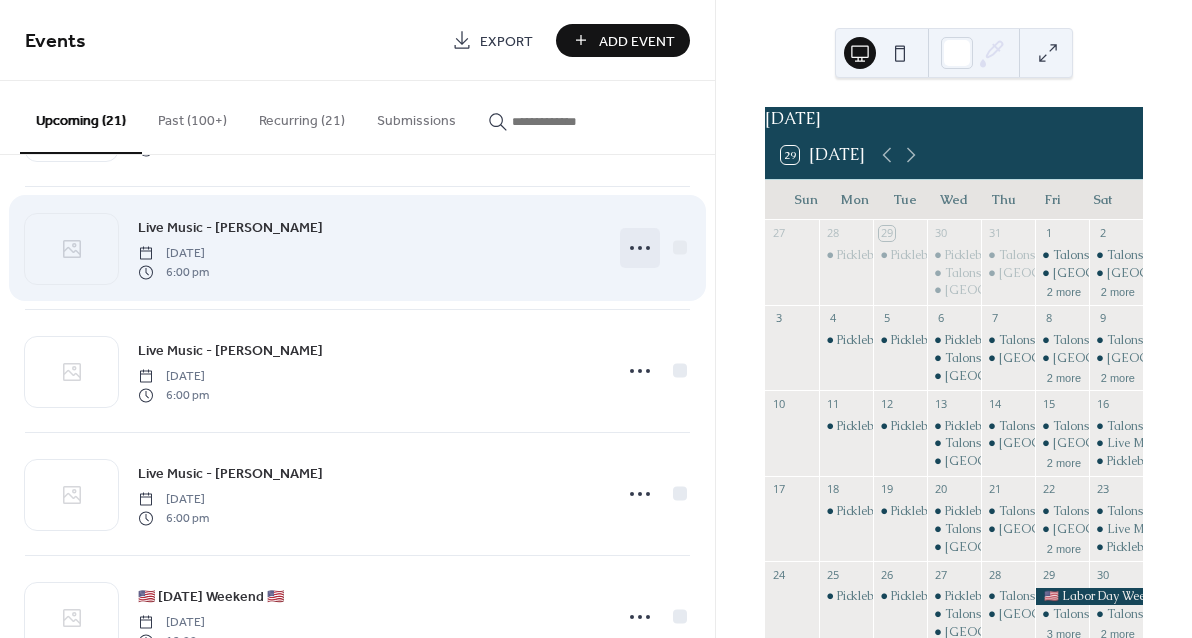 click 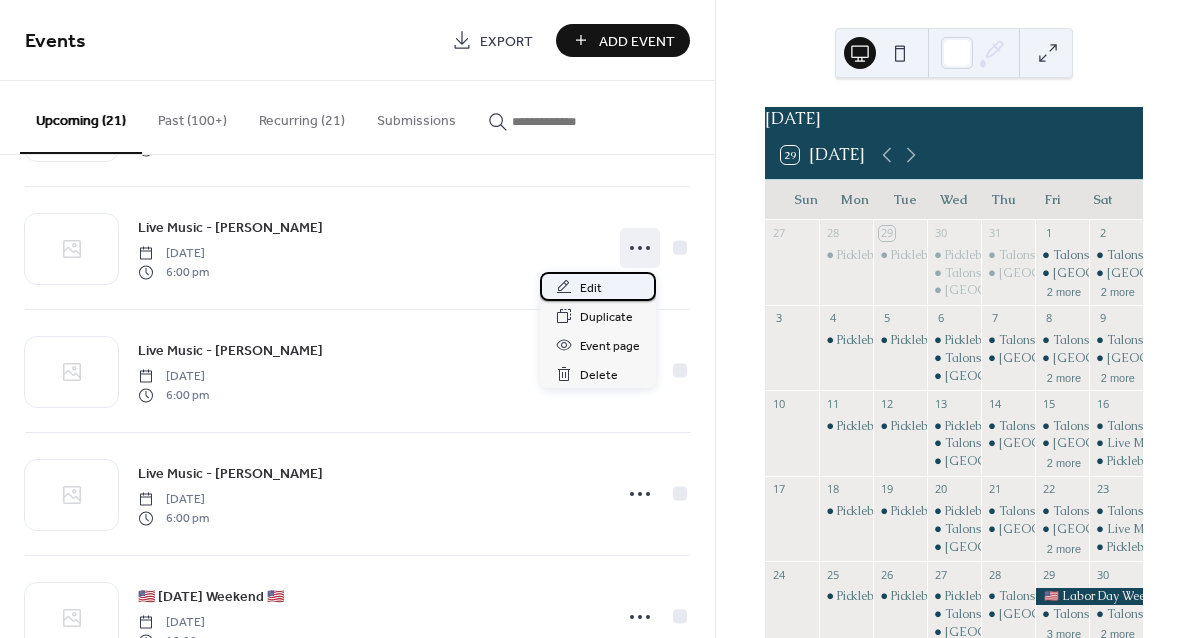click on "Edit" at bounding box center (598, 286) 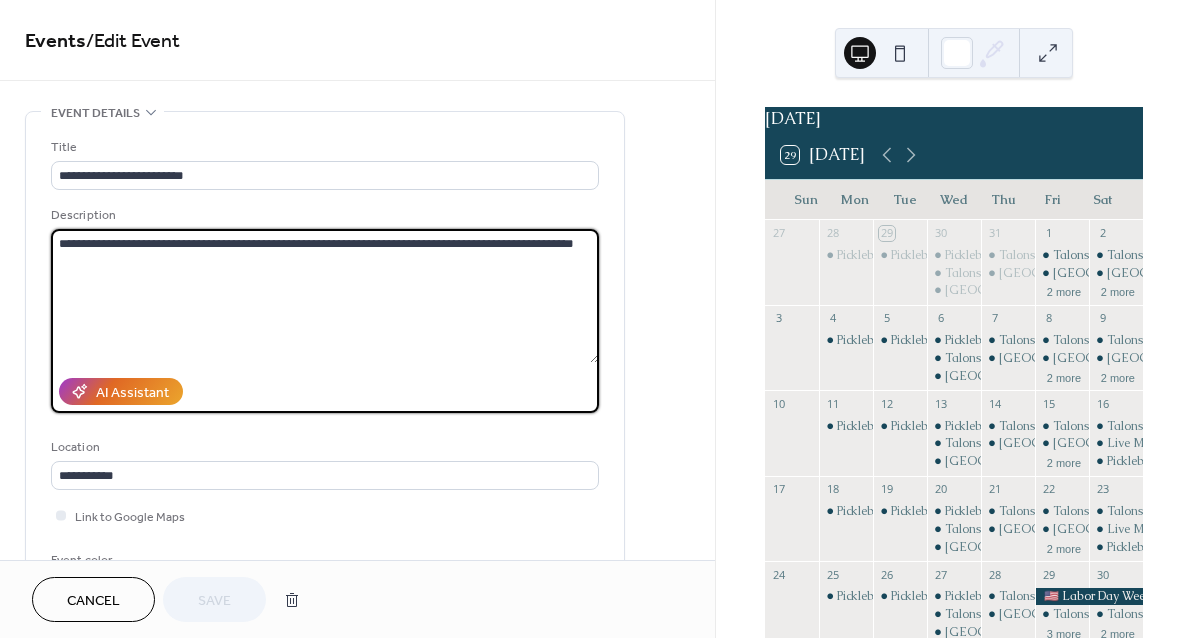 drag, startPoint x: 377, startPoint y: 241, endPoint x: 452, endPoint y: 244, distance: 75.059975 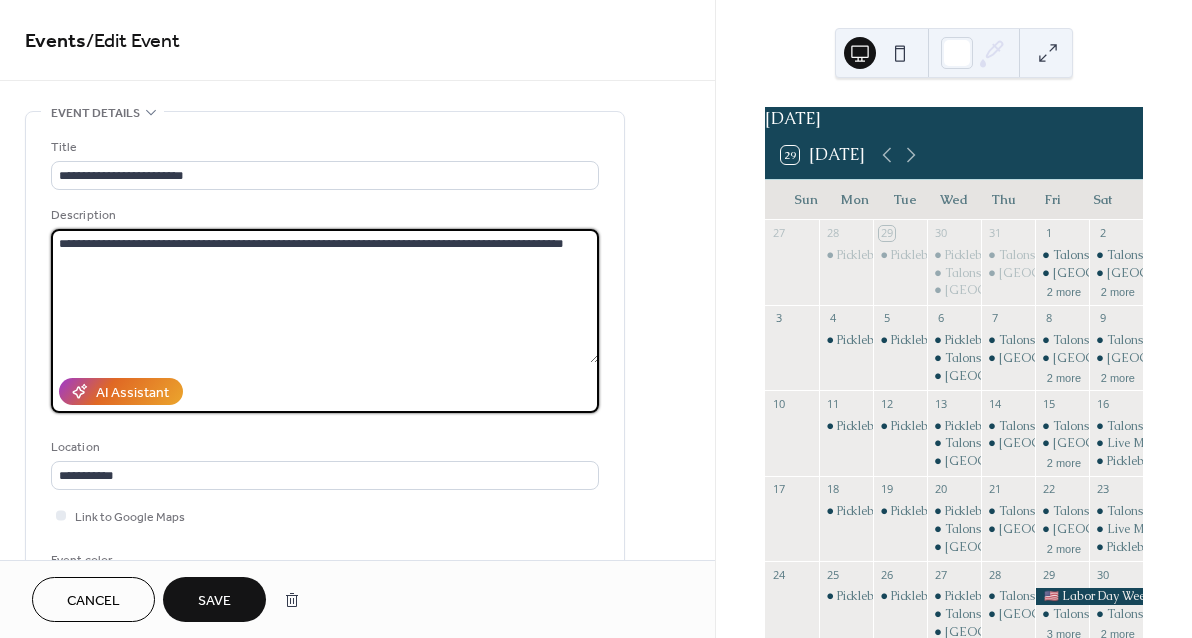 drag, startPoint x: 515, startPoint y: 244, endPoint x: 596, endPoint y: 250, distance: 81.22192 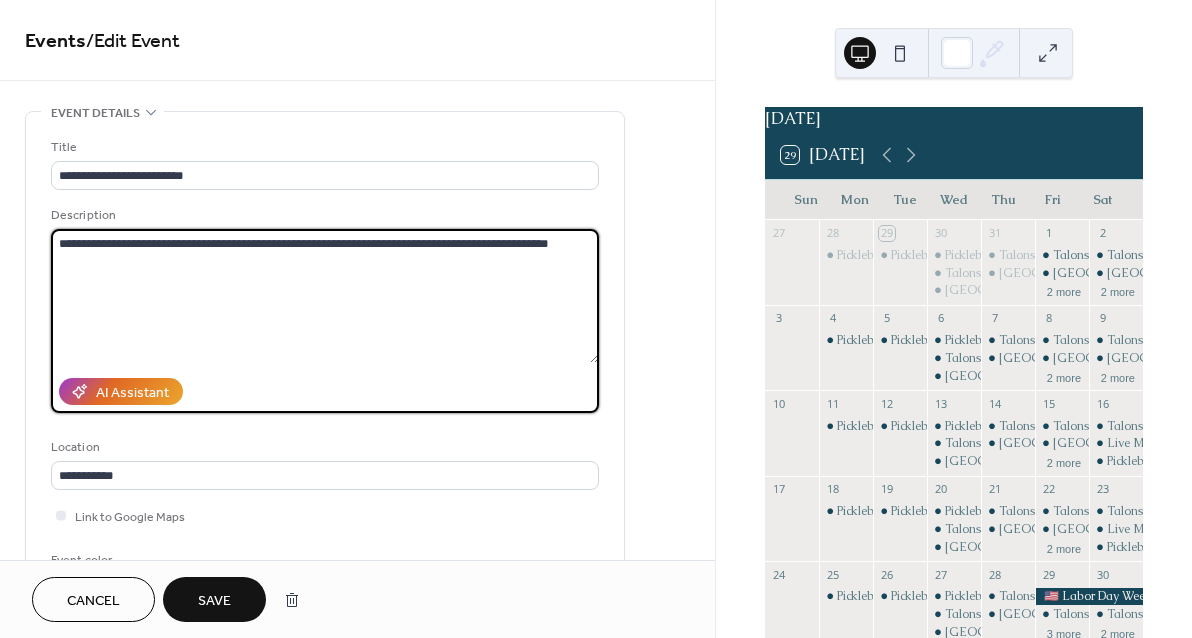 click on "**********" at bounding box center (325, 296) 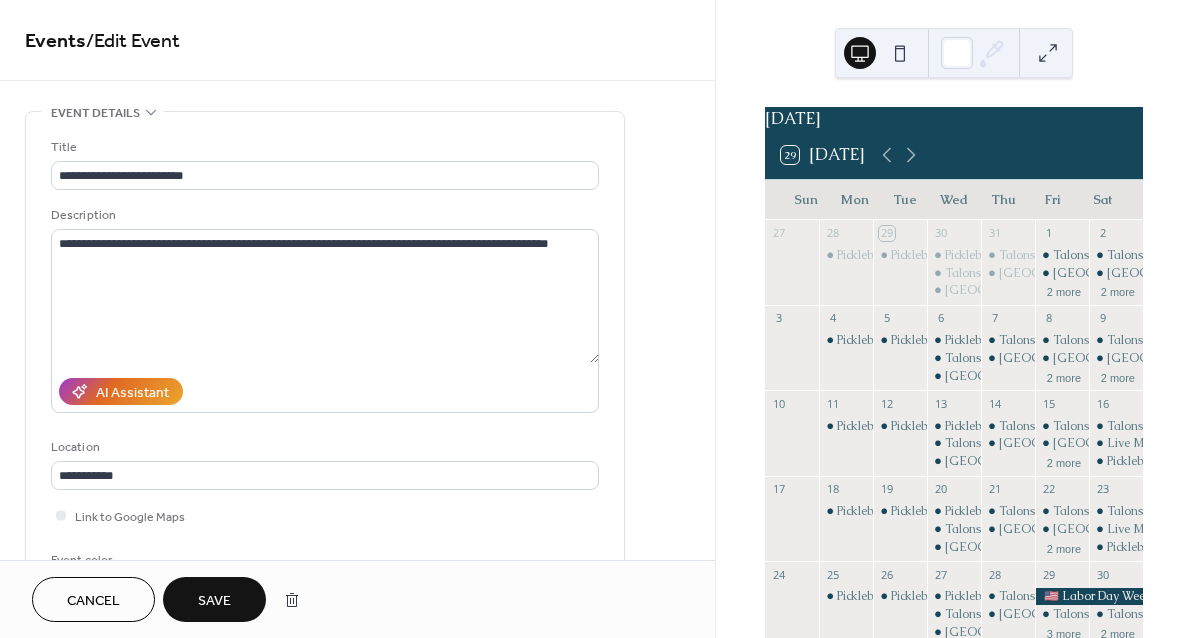 click on "Save" at bounding box center (214, 601) 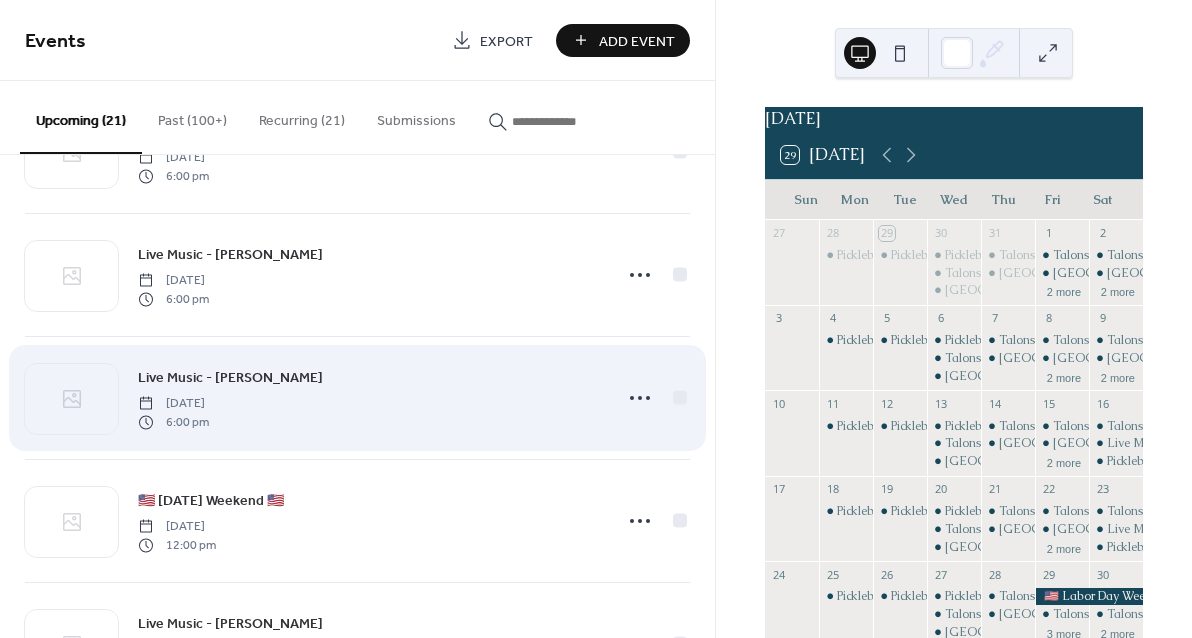 scroll, scrollTop: 630, scrollLeft: 0, axis: vertical 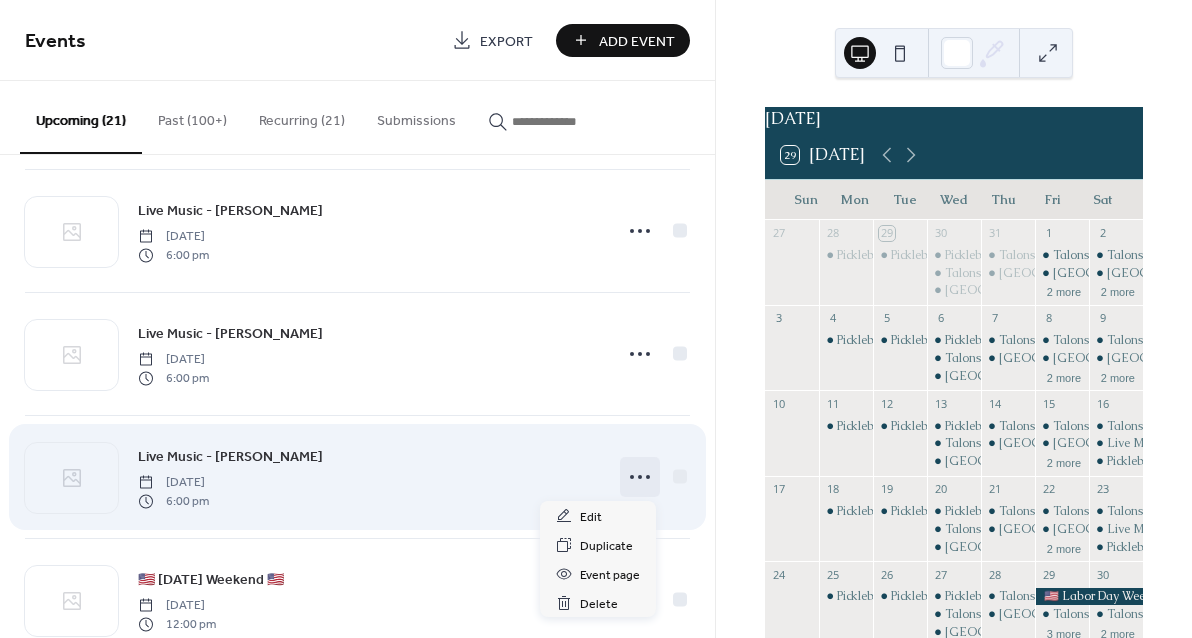 click 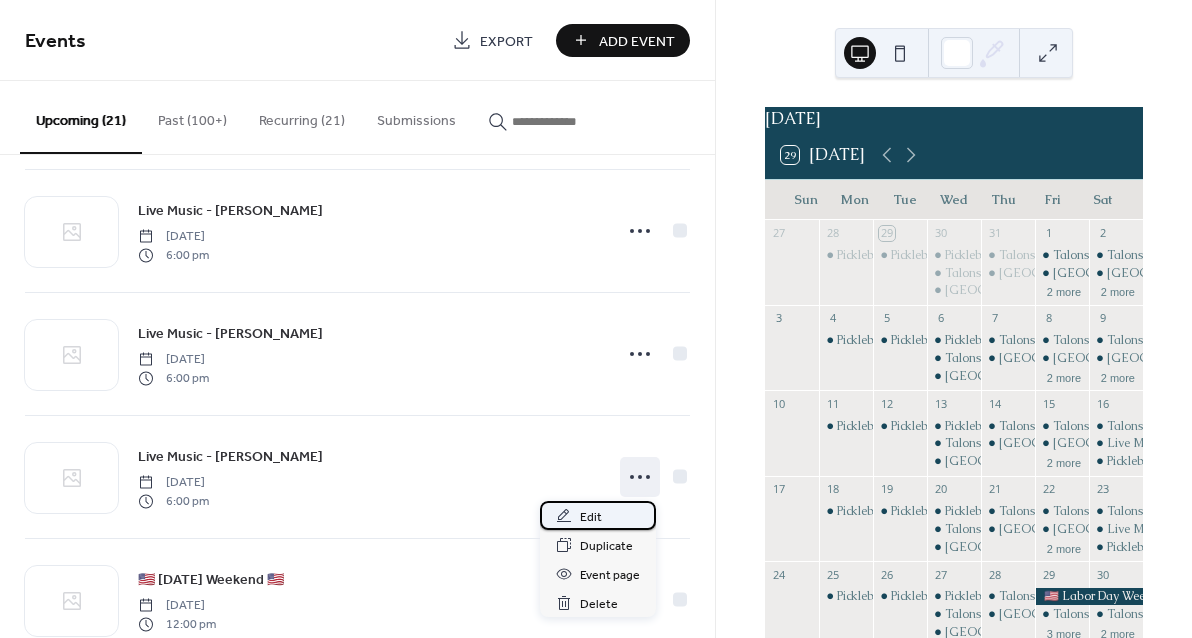 click on "Edit" at bounding box center (591, 517) 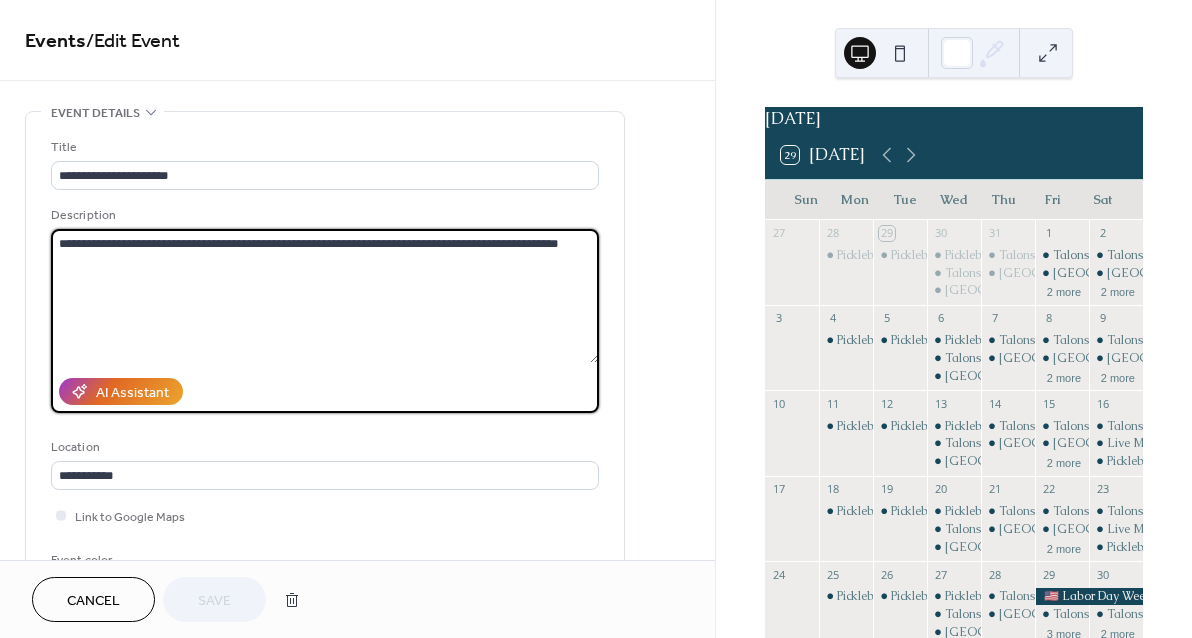 drag, startPoint x: 439, startPoint y: 248, endPoint x: 365, endPoint y: 252, distance: 74.10803 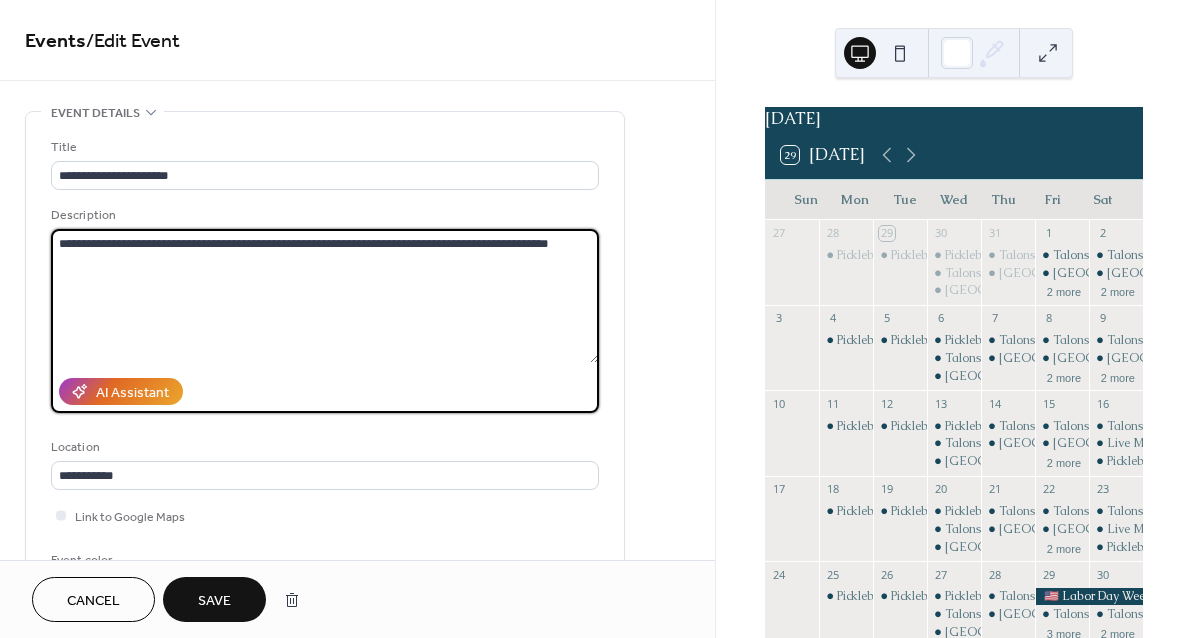 click on "**********" at bounding box center [325, 296] 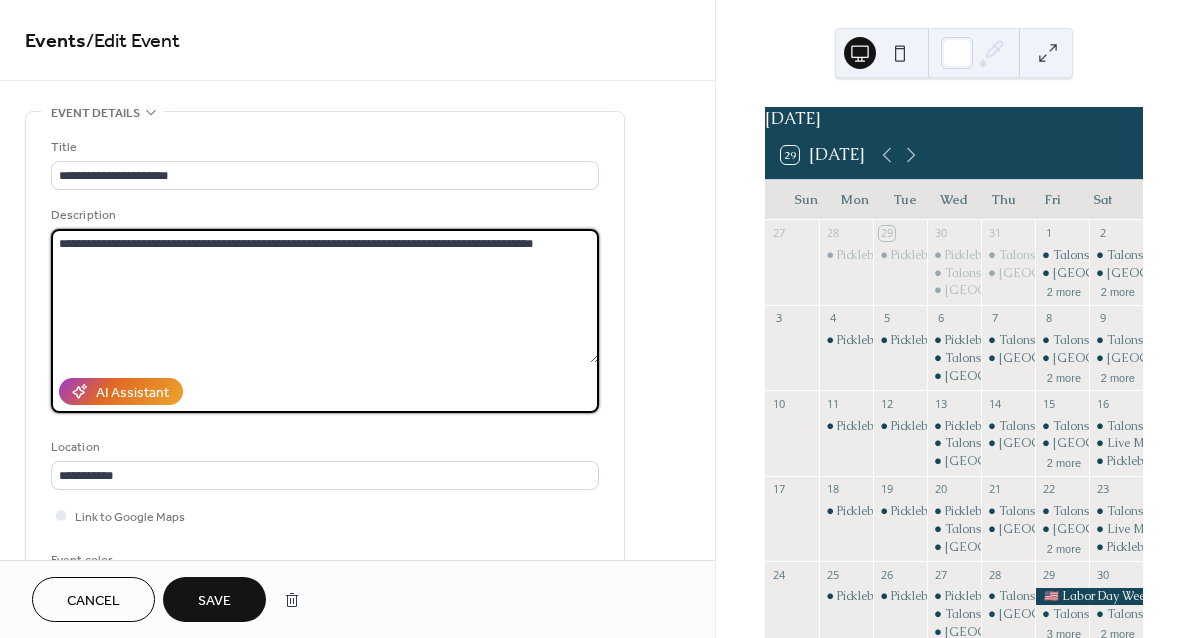 type on "**********" 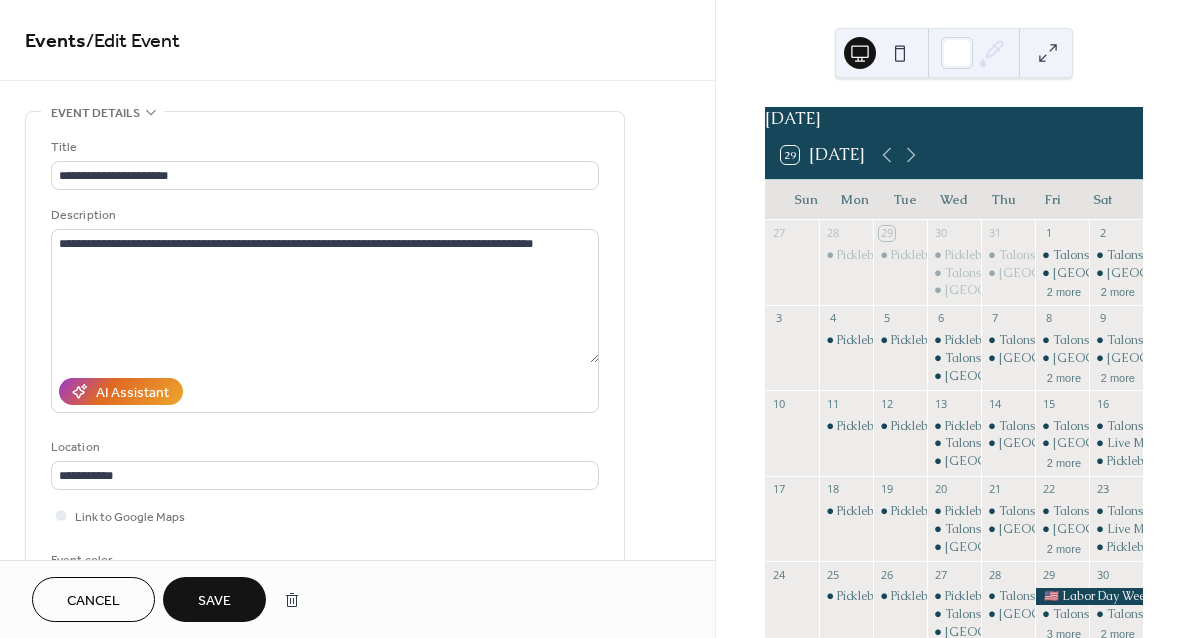 click on "Save" at bounding box center [214, 601] 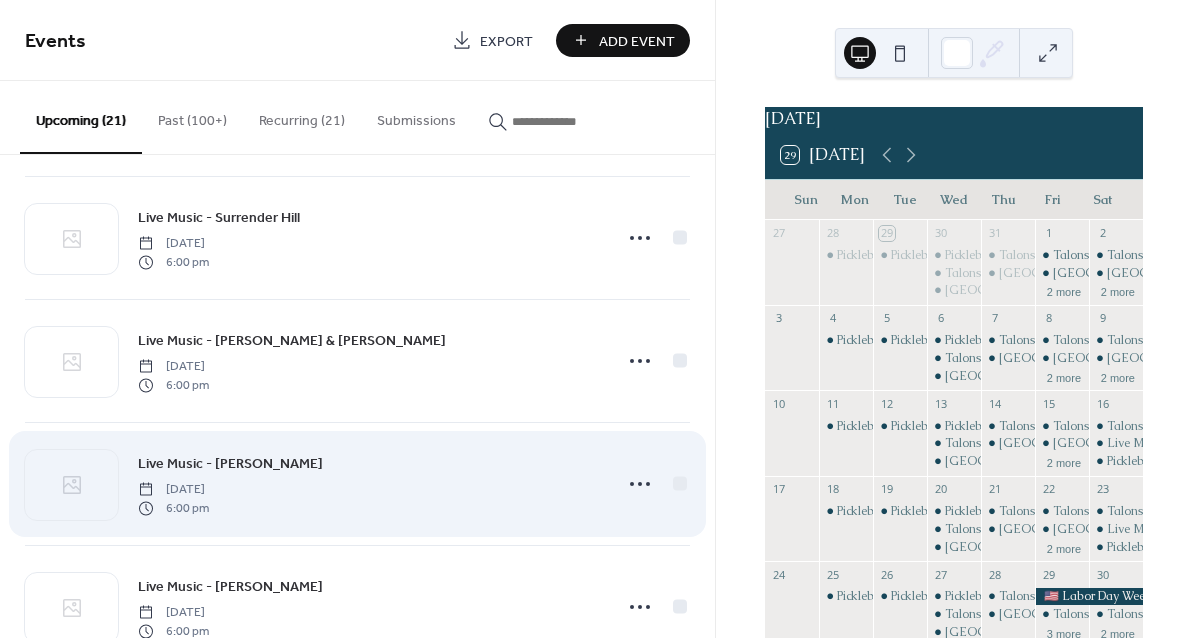 scroll, scrollTop: 626, scrollLeft: 0, axis: vertical 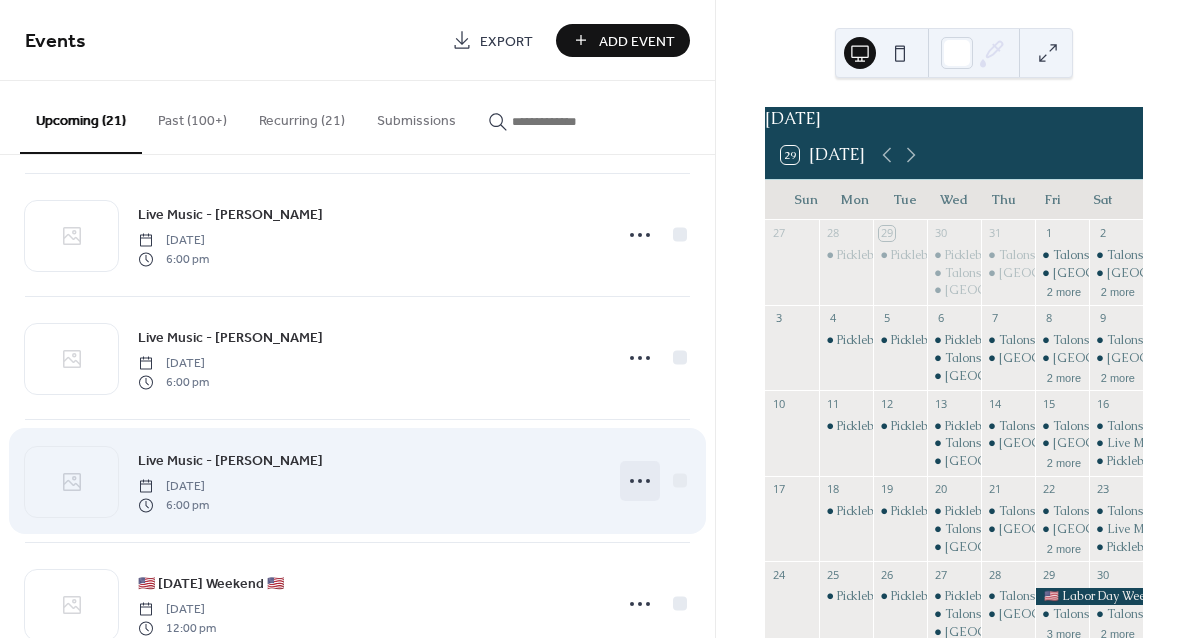 click 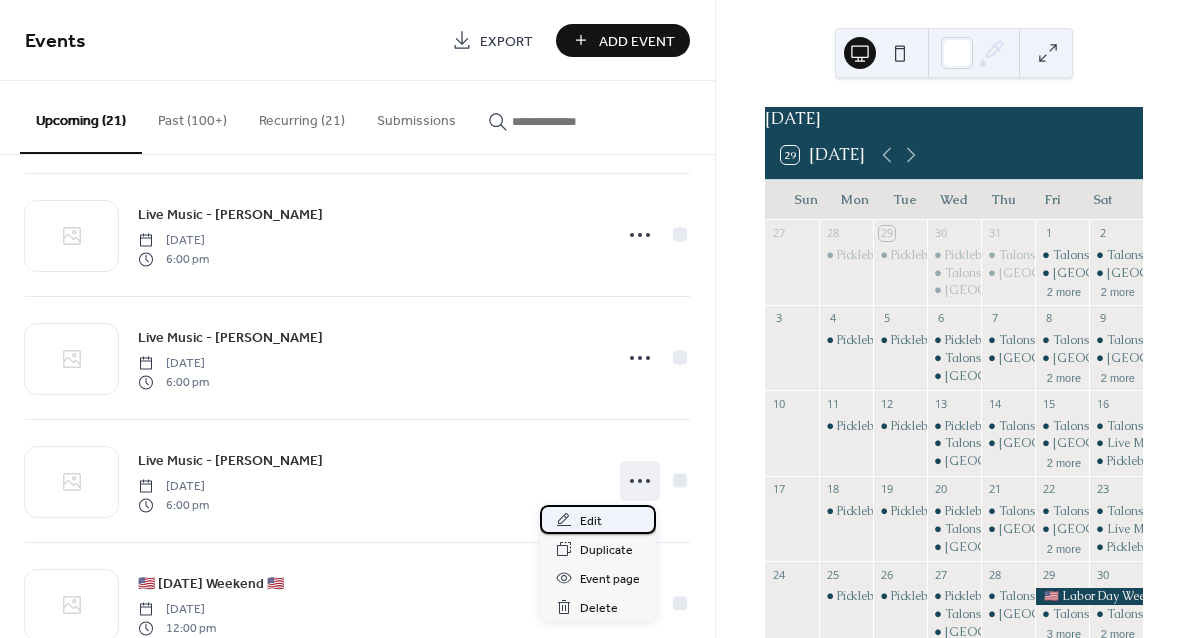 click on "Edit" at bounding box center (591, 521) 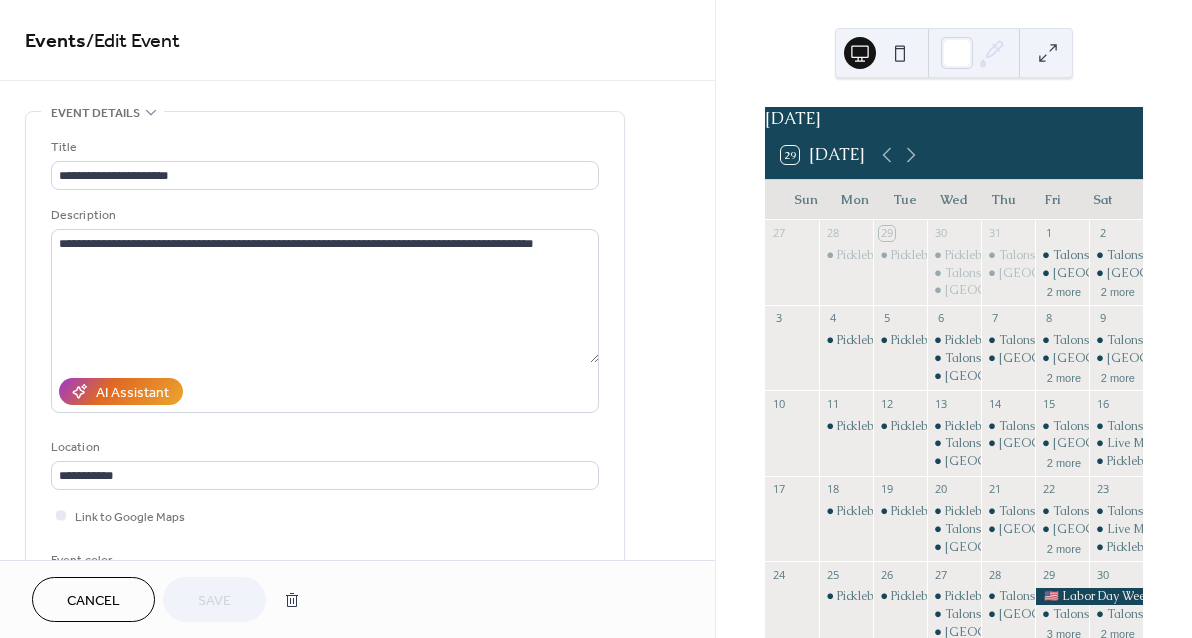 click on "**********" at bounding box center (357, 720) 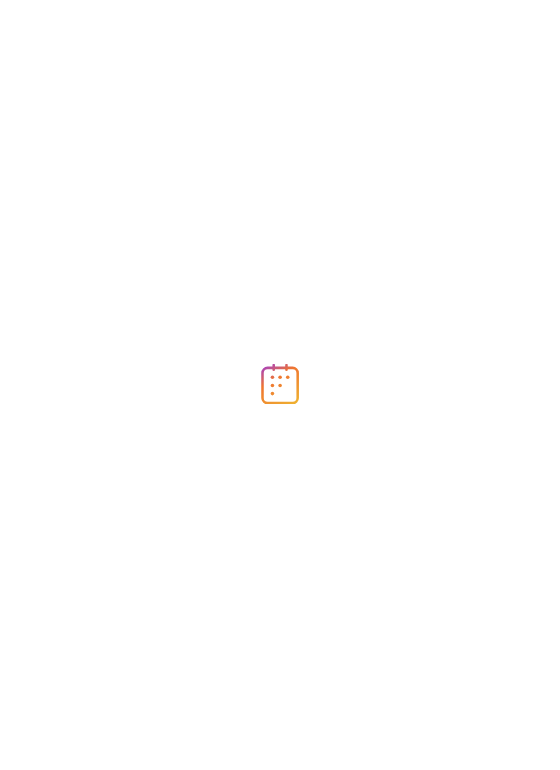 scroll, scrollTop: 0, scrollLeft: 0, axis: both 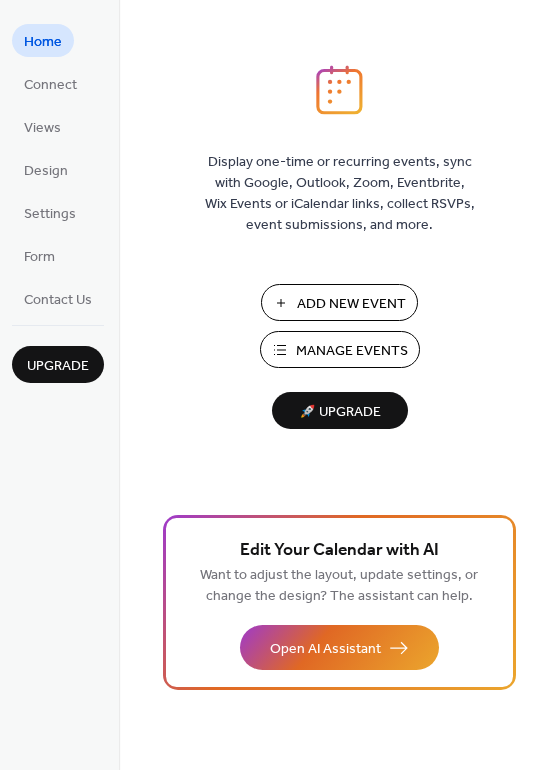 click on "Manage Events" at bounding box center (352, 351) 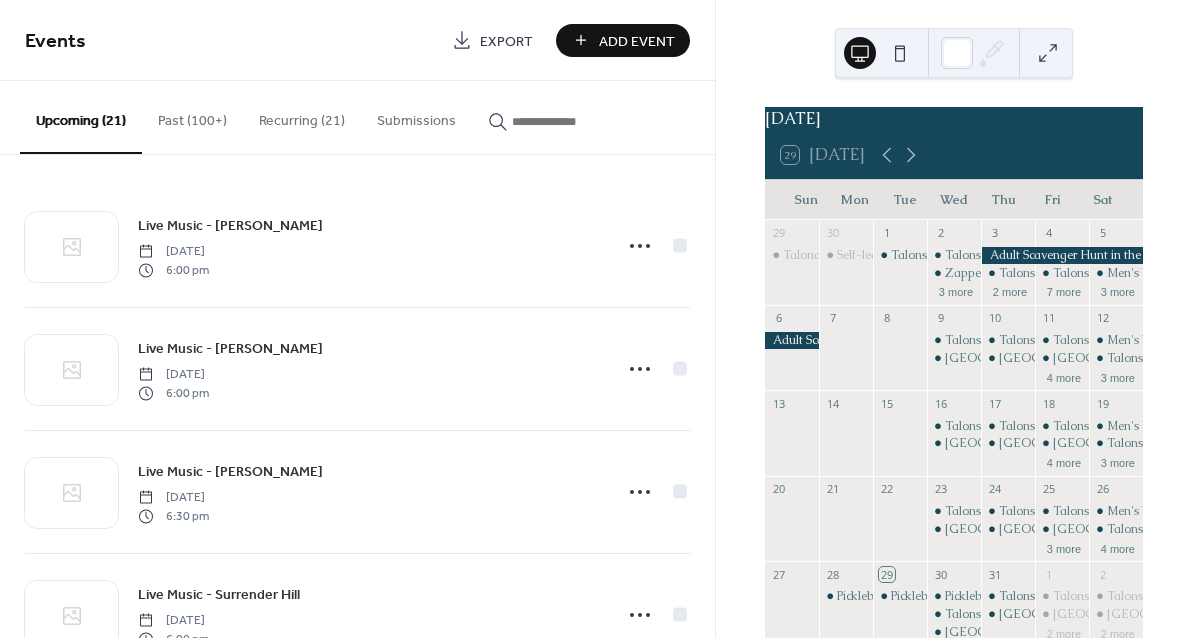 scroll, scrollTop: 0, scrollLeft: 0, axis: both 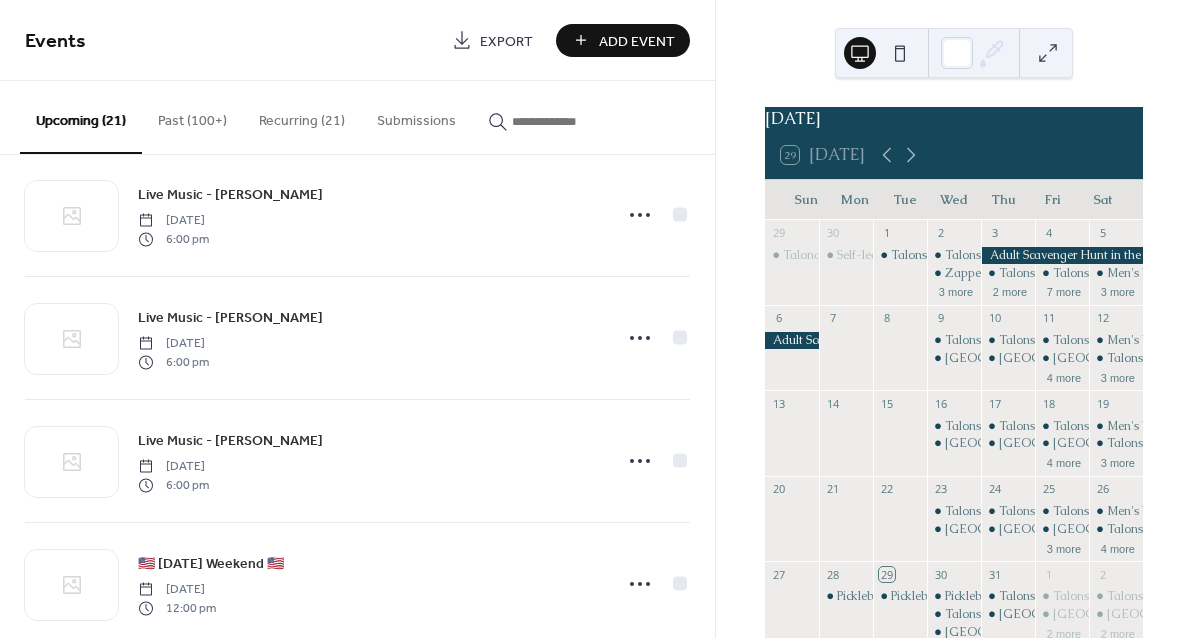 click on "Recurring (21)" at bounding box center [302, 116] 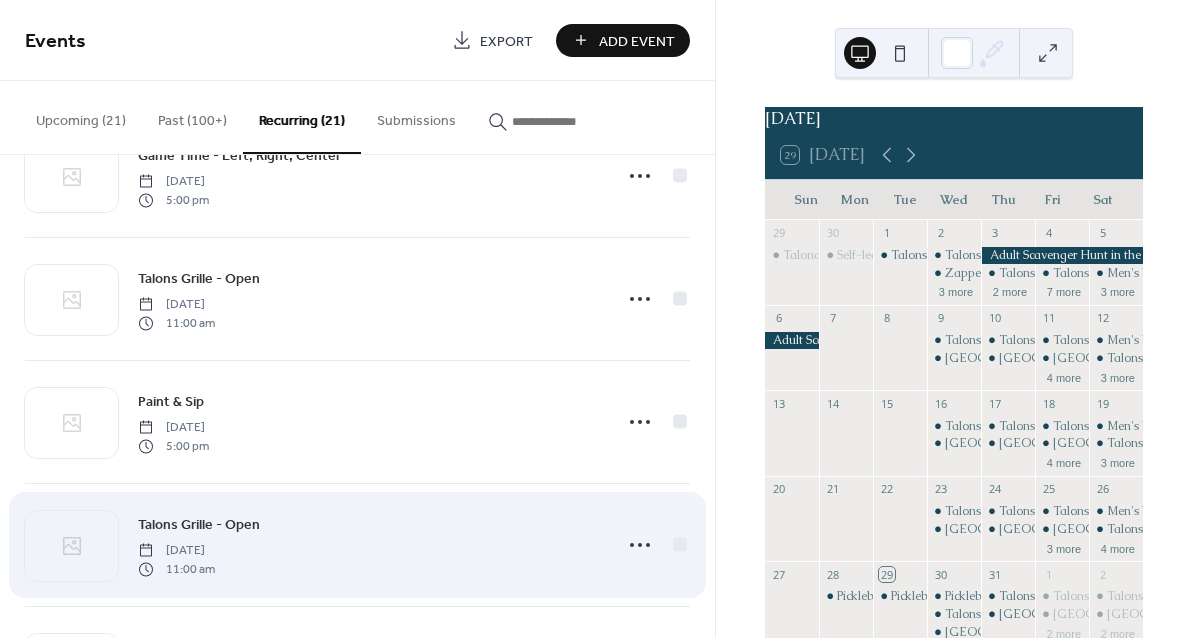 scroll, scrollTop: 1788, scrollLeft: 0, axis: vertical 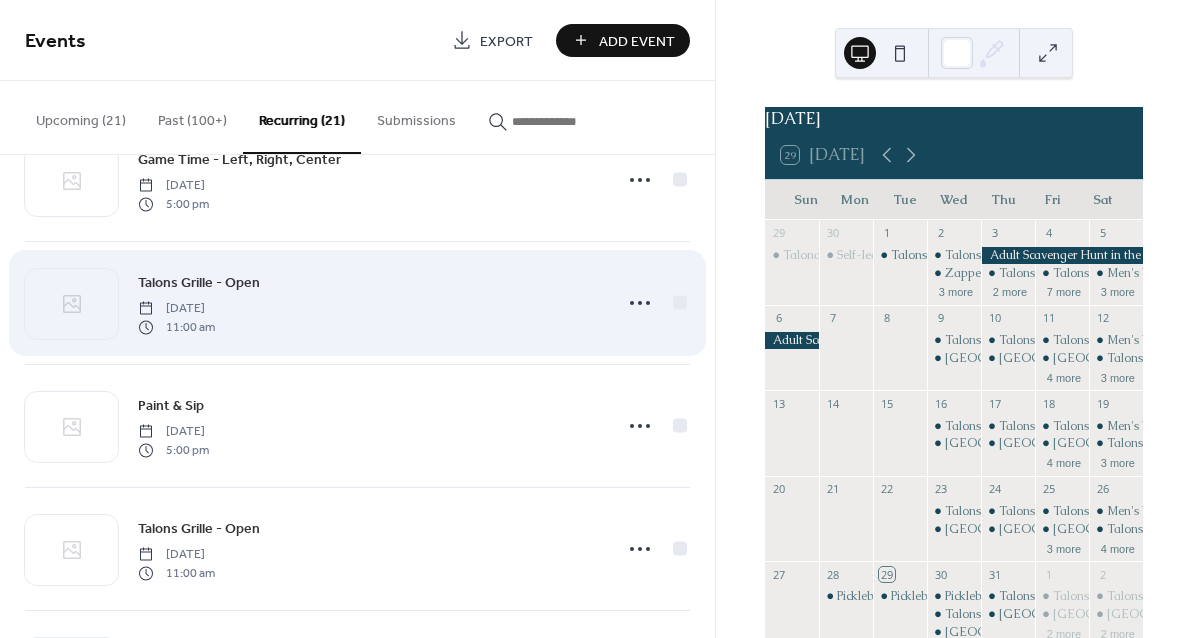 click on "Talons Grille - Open Wednesday, July 9, 2025 11:00 am" at bounding box center [369, 303] 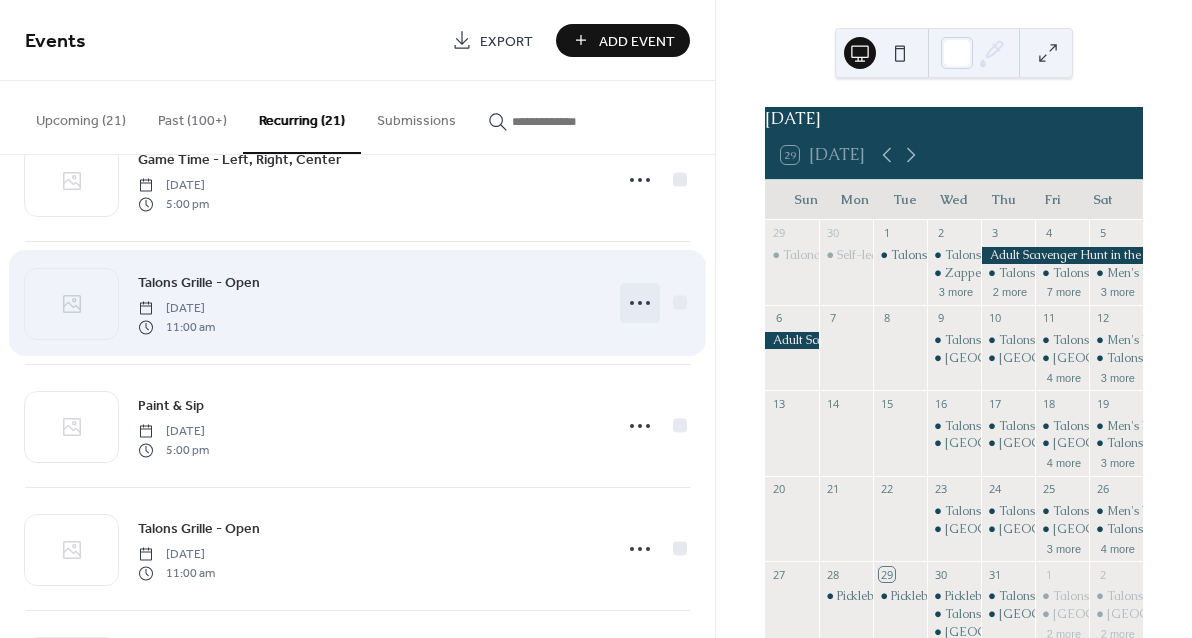 click 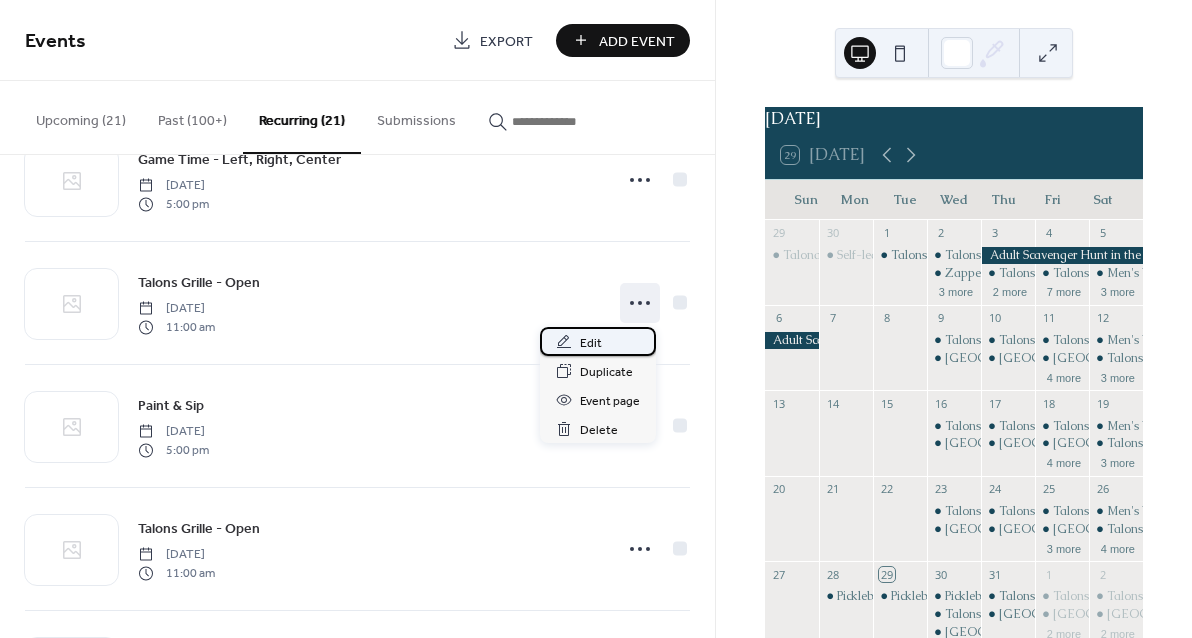 click on "Edit" at bounding box center (598, 341) 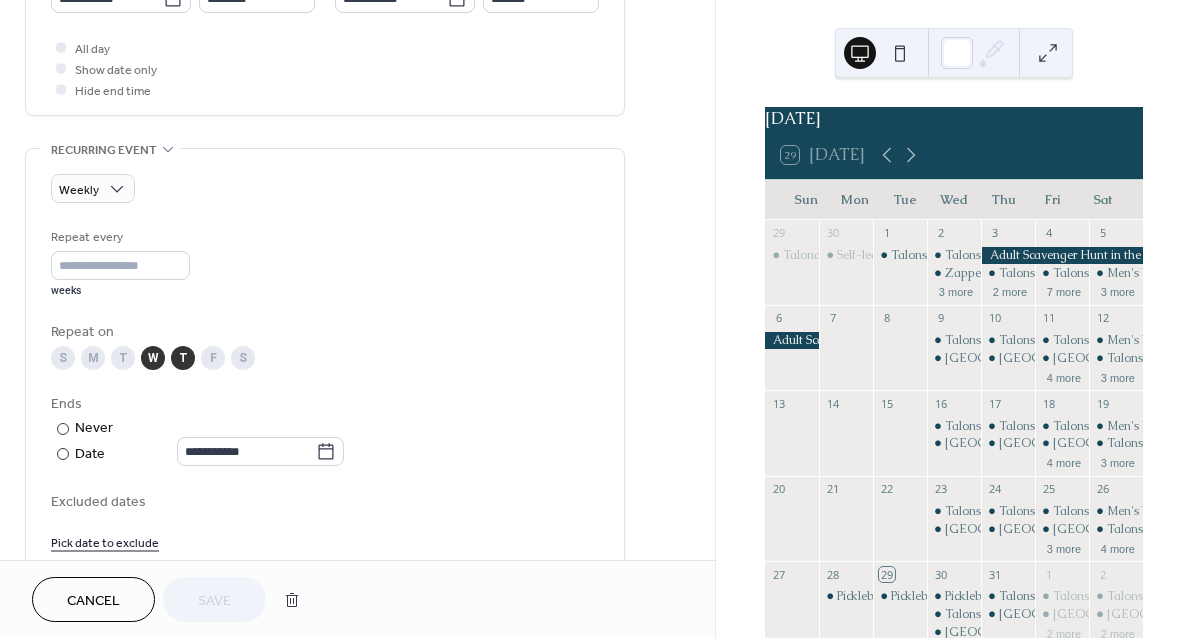 scroll, scrollTop: 0, scrollLeft: 0, axis: both 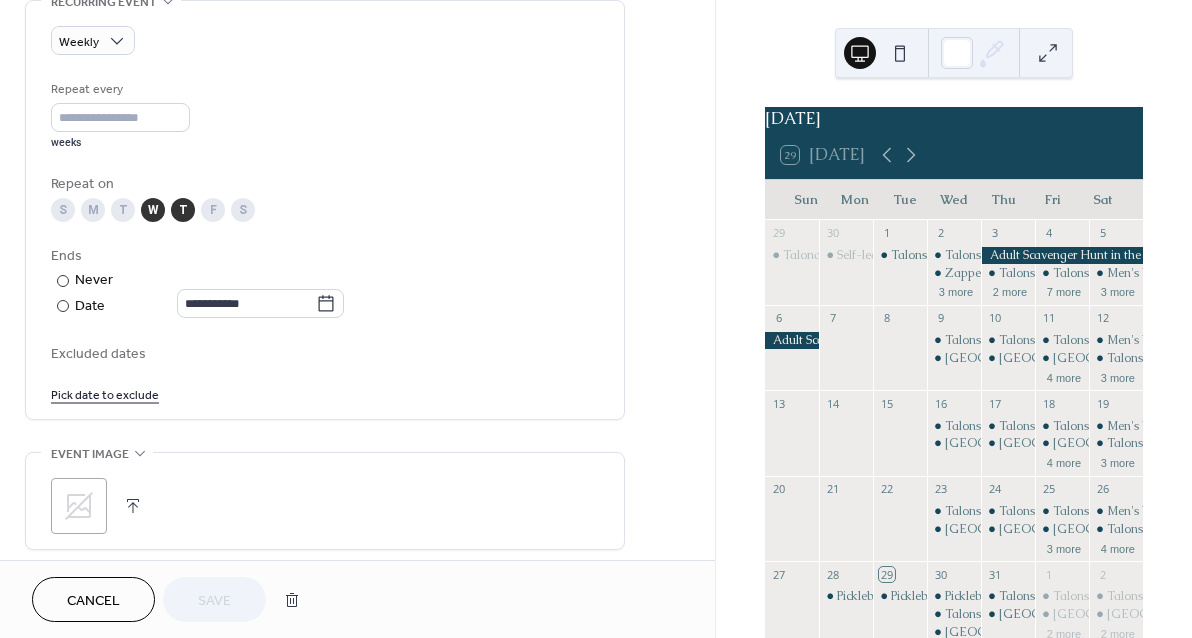 click on "F" at bounding box center (213, 210) 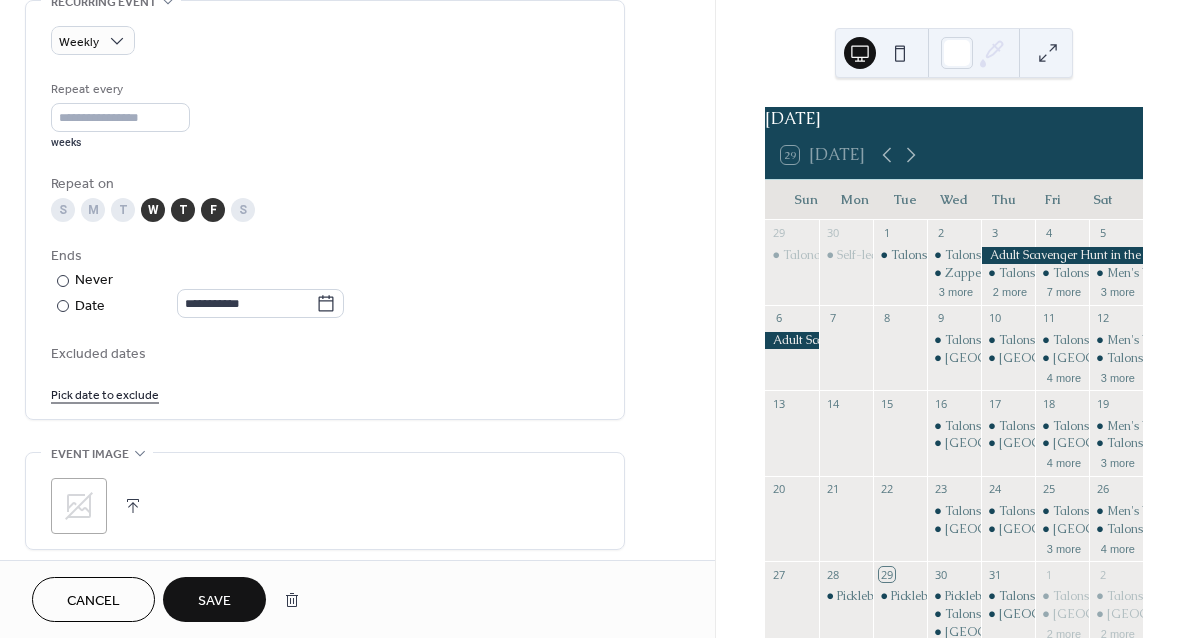 click on "S" at bounding box center [243, 210] 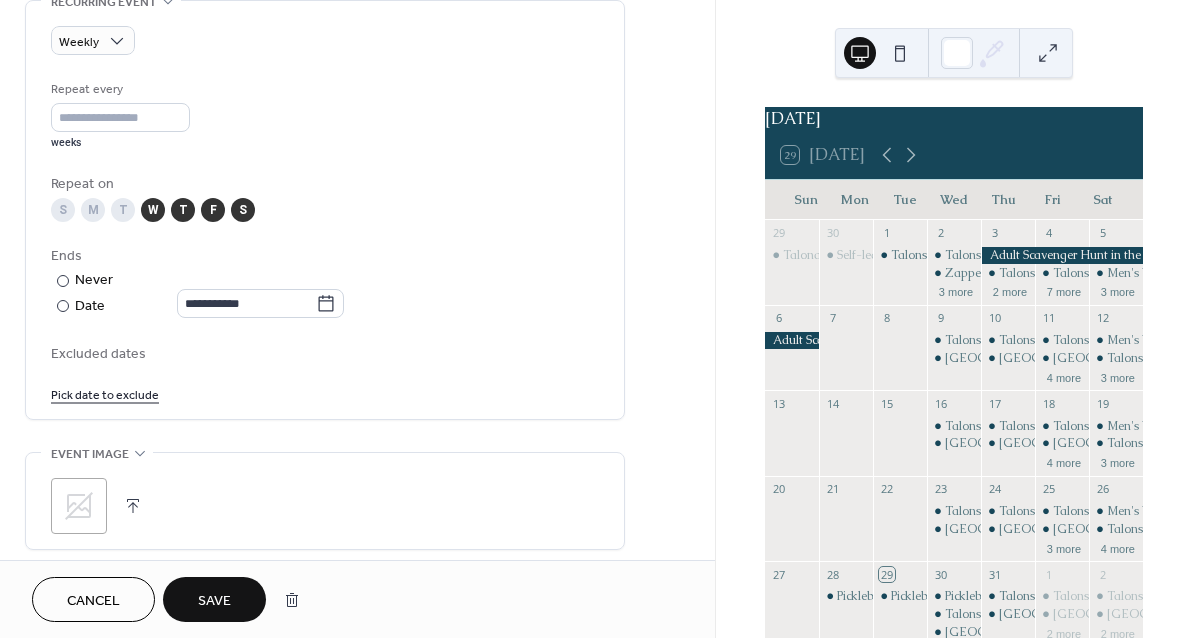 click on "Save" at bounding box center (214, 601) 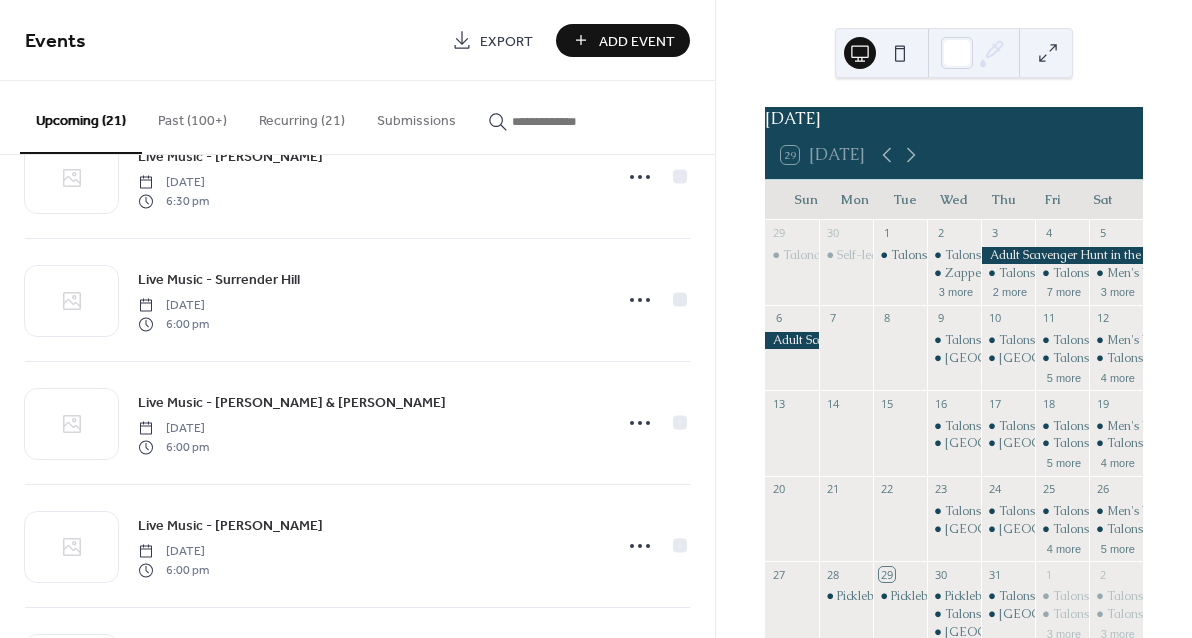 scroll, scrollTop: 399, scrollLeft: 0, axis: vertical 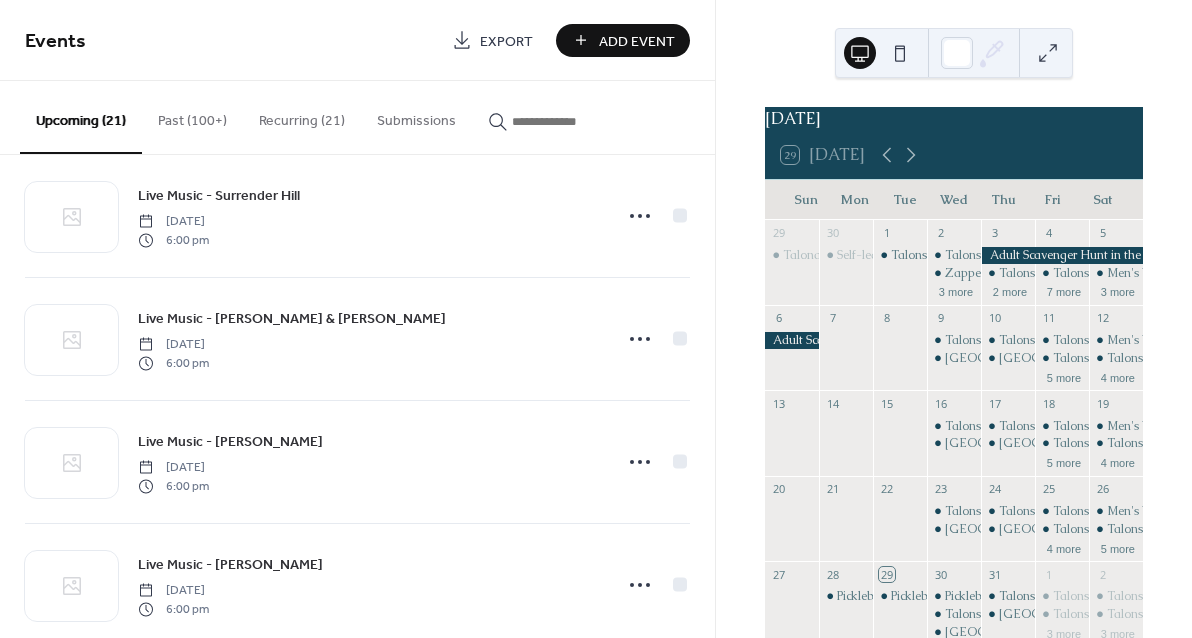 click on "Recurring (21)" at bounding box center (302, 116) 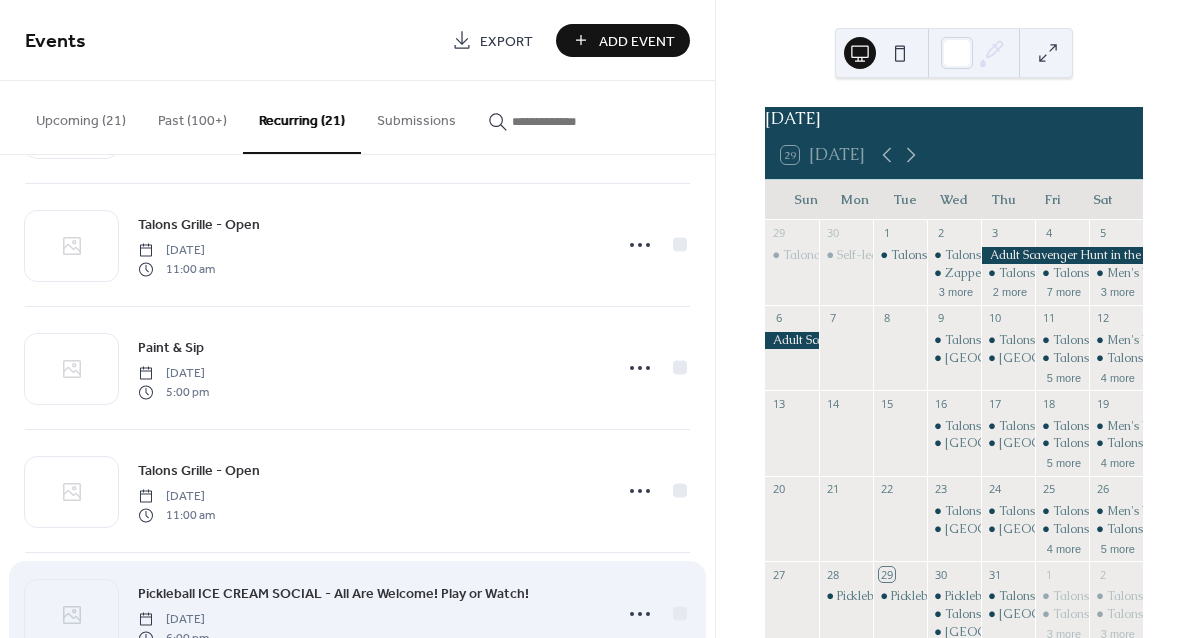scroll, scrollTop: 1817, scrollLeft: 0, axis: vertical 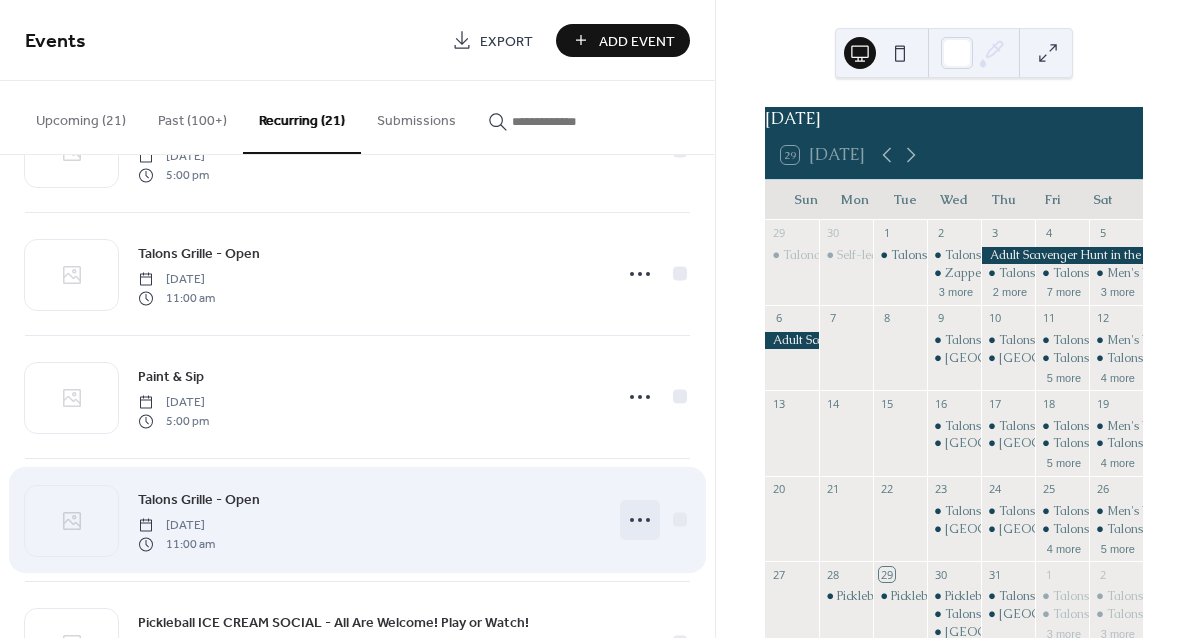 click 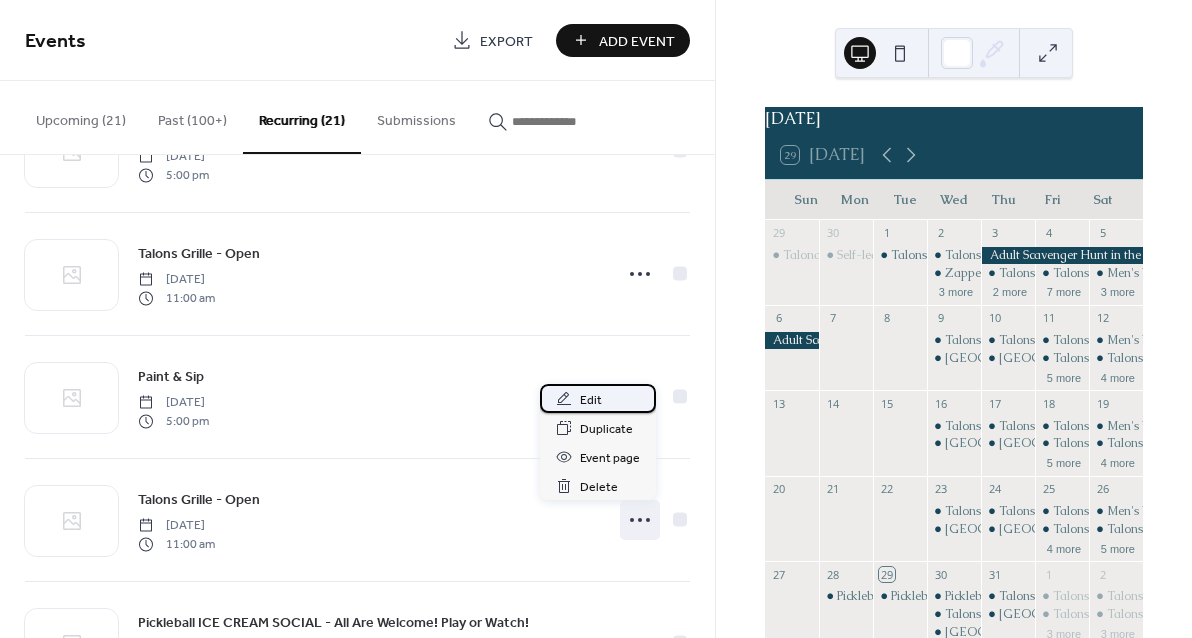 click on "Edit" at bounding box center (598, 398) 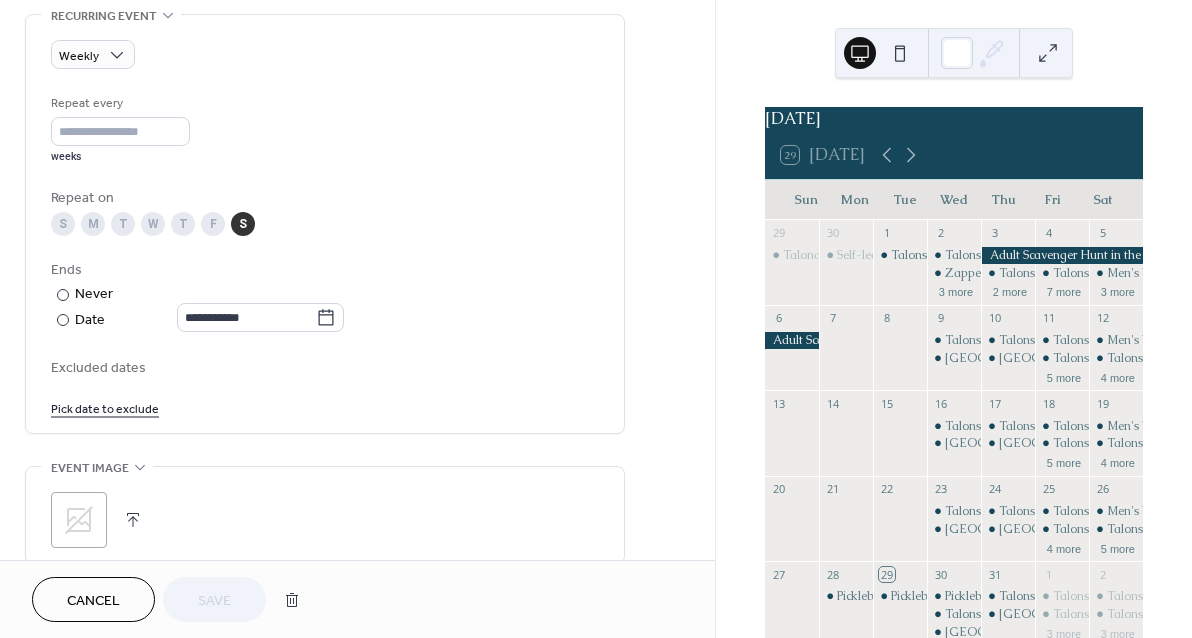 scroll, scrollTop: 678, scrollLeft: 0, axis: vertical 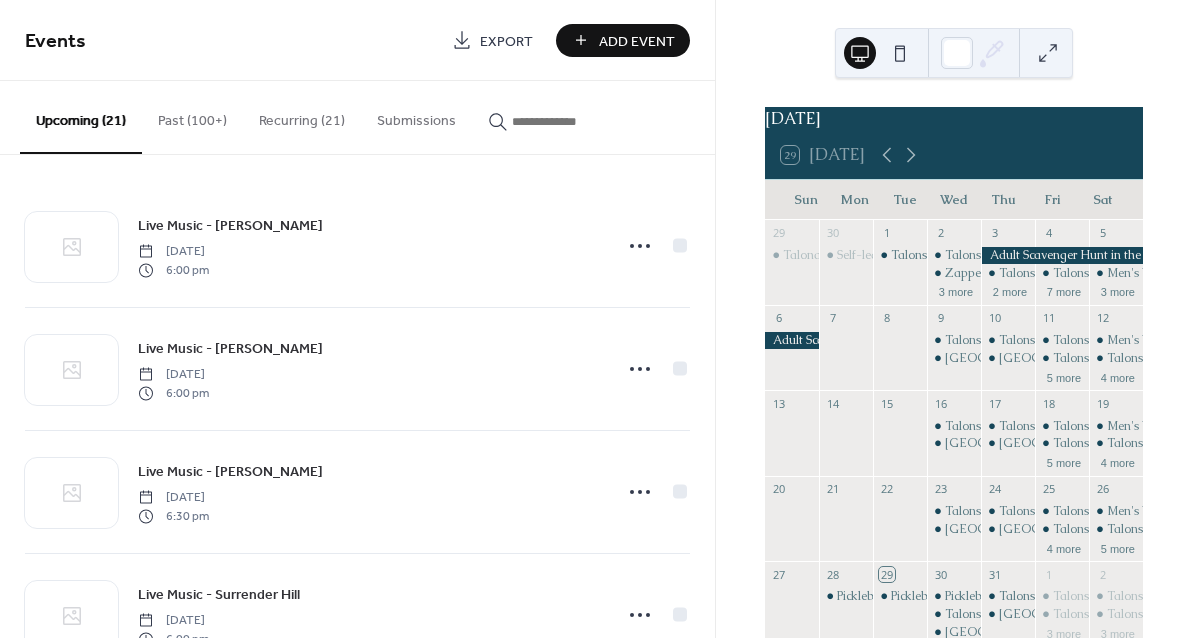 click on "Recurring (21)" at bounding box center (302, 116) 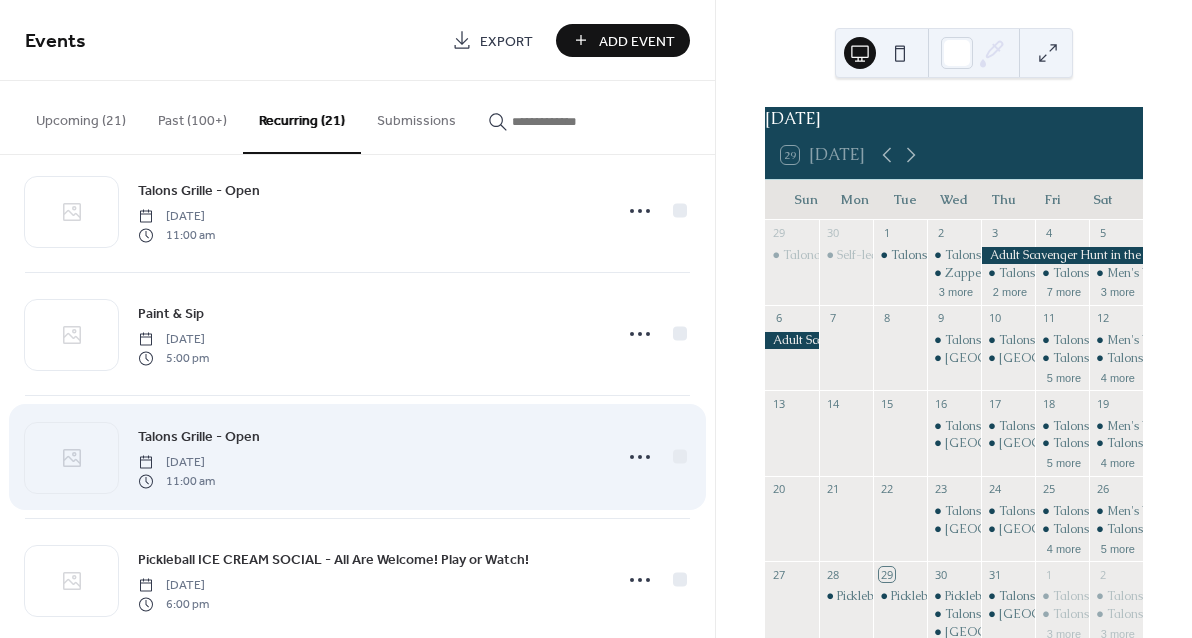 scroll, scrollTop: 1855, scrollLeft: 0, axis: vertical 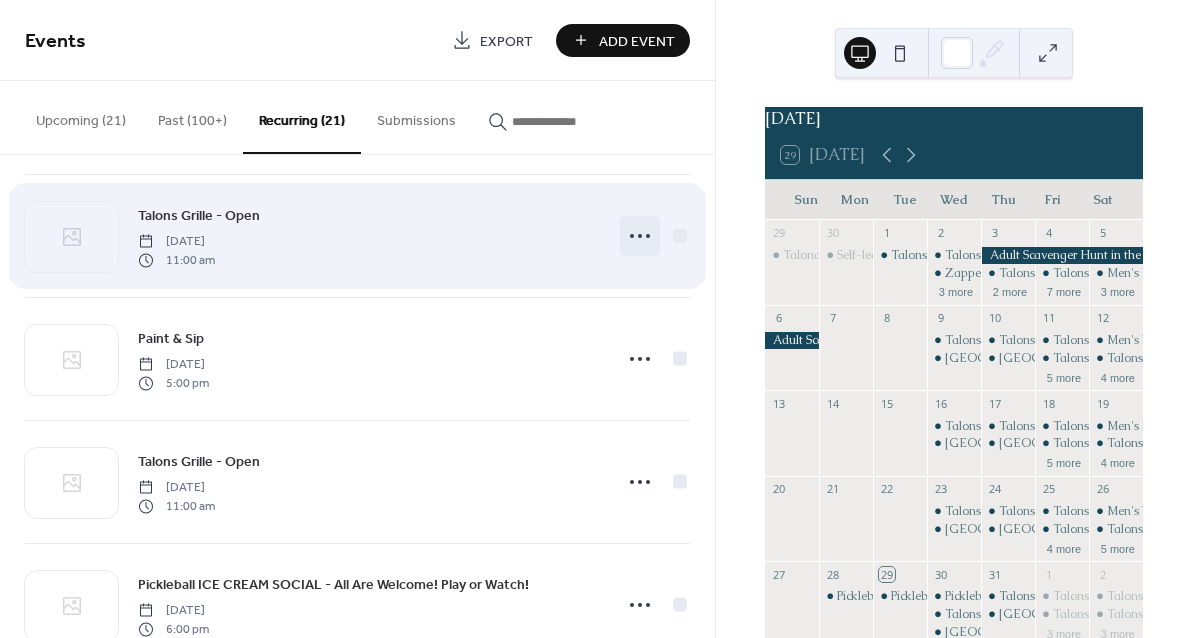click 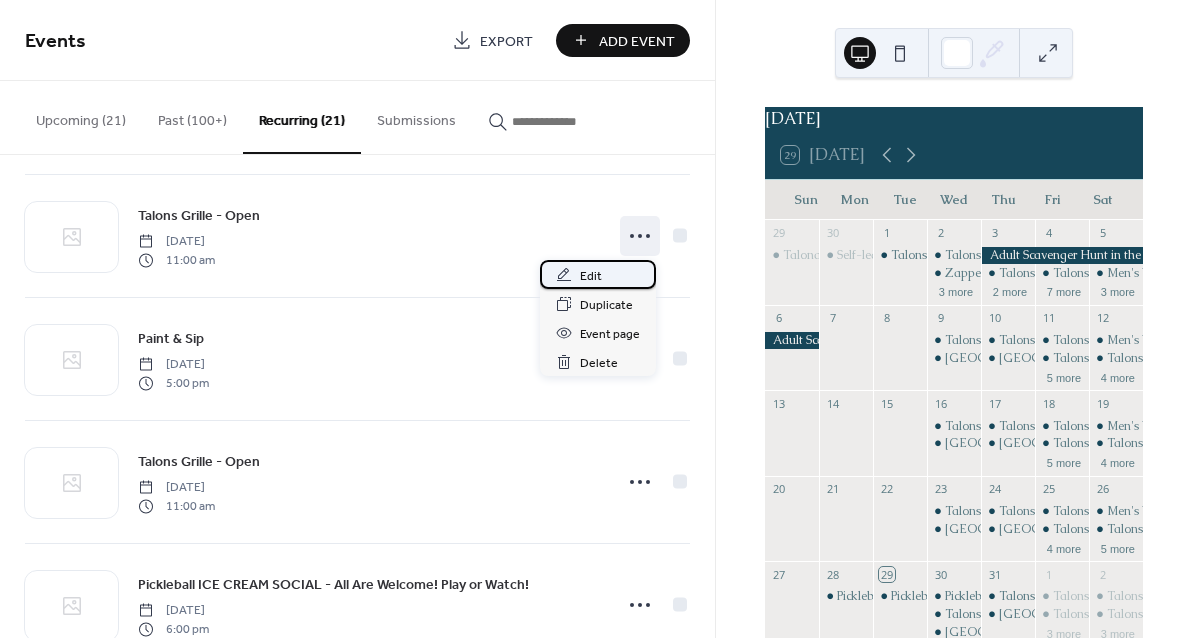 click on "Edit" at bounding box center [591, 276] 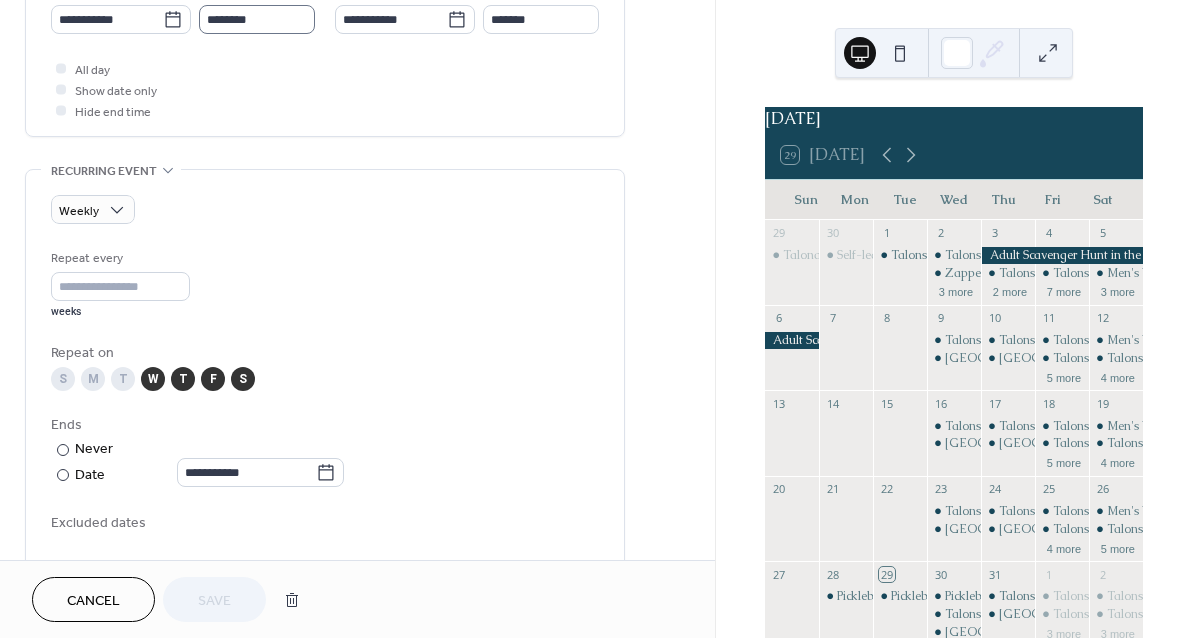 scroll, scrollTop: 785, scrollLeft: 0, axis: vertical 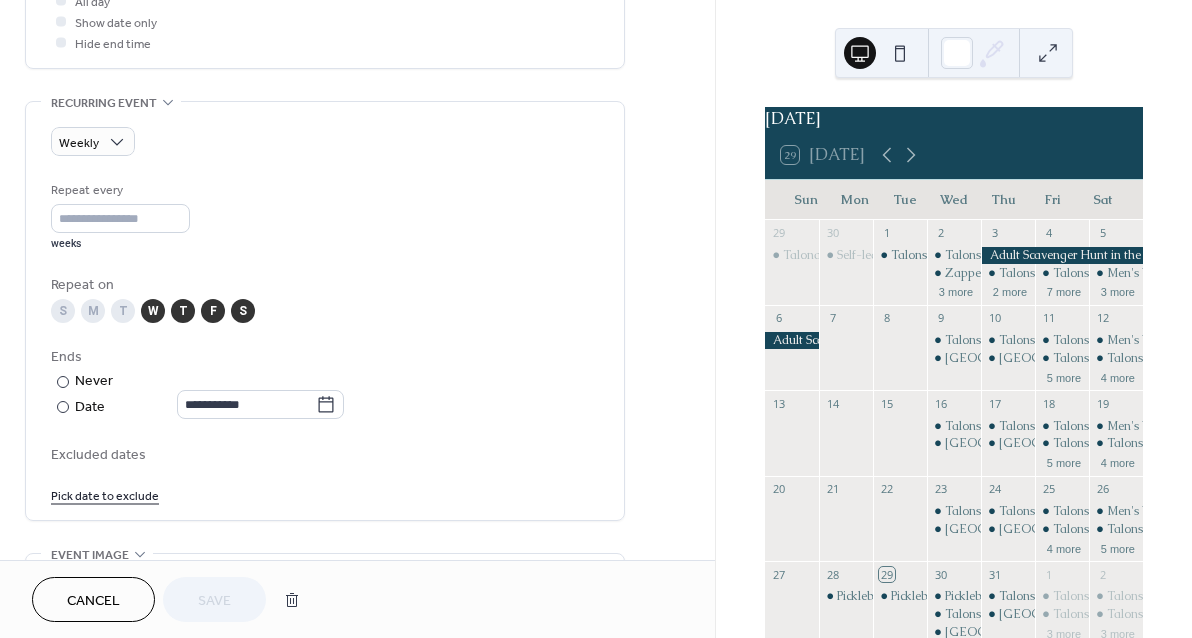 click on "S" at bounding box center [243, 311] 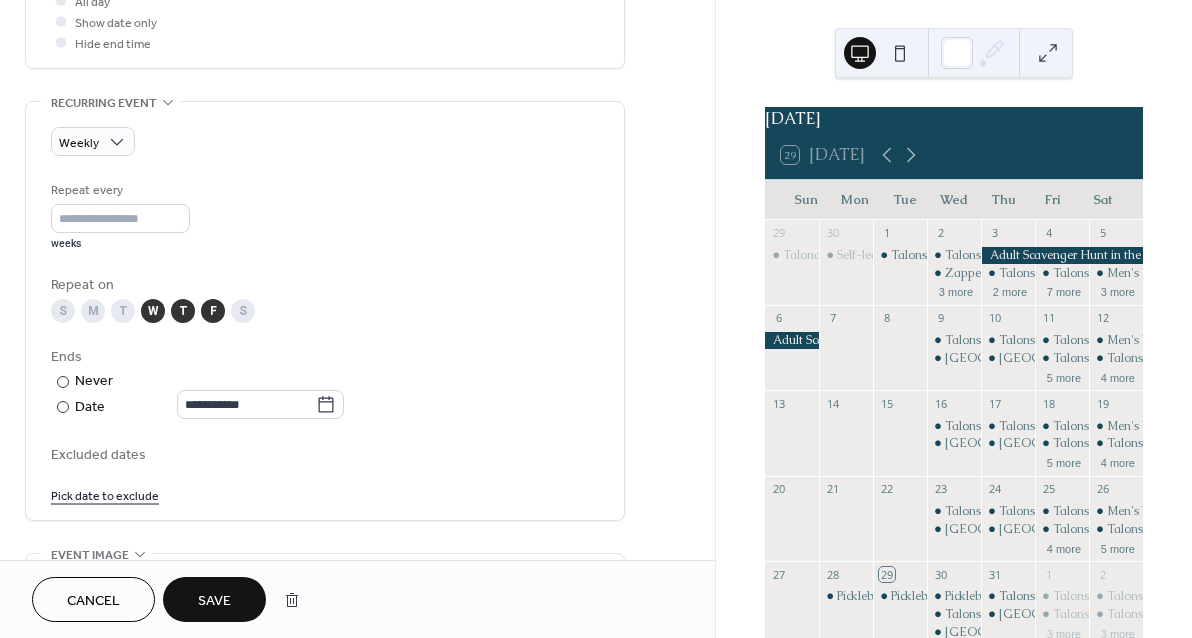 click on "Save" at bounding box center (214, 601) 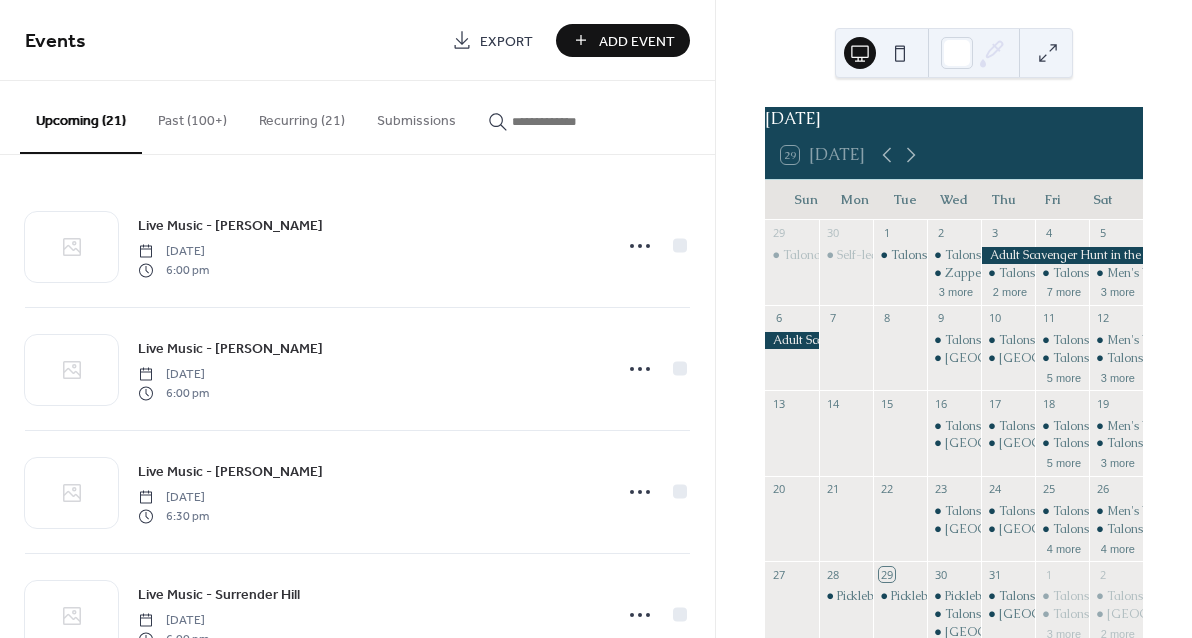 scroll, scrollTop: 0, scrollLeft: 0, axis: both 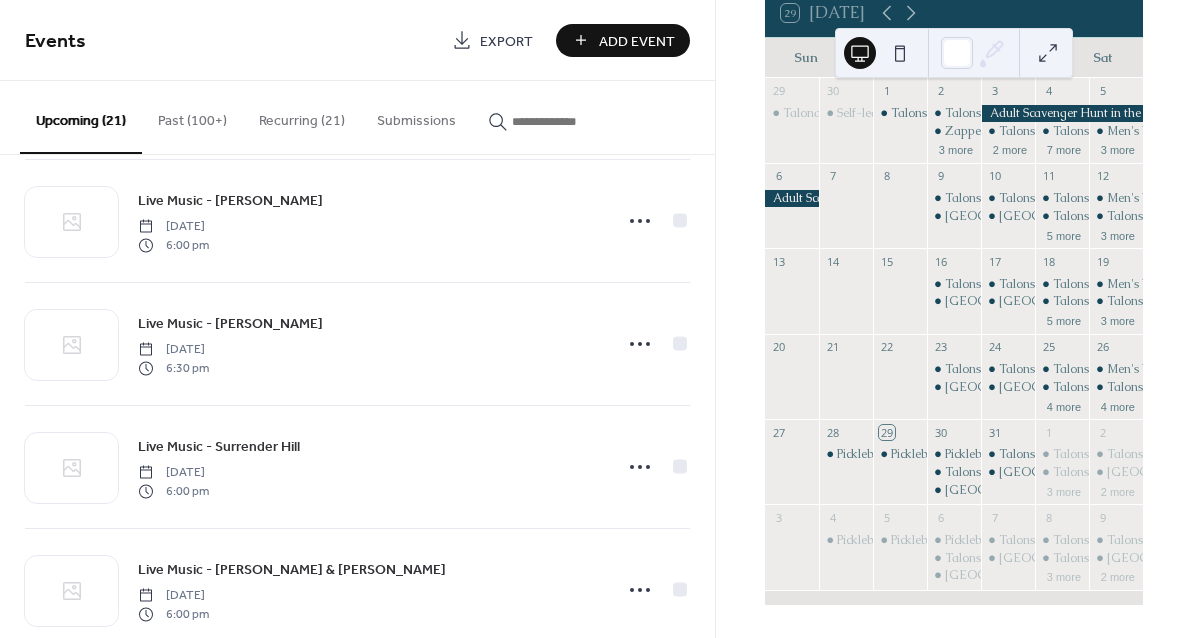 click on "Recurring (21)" at bounding box center [302, 116] 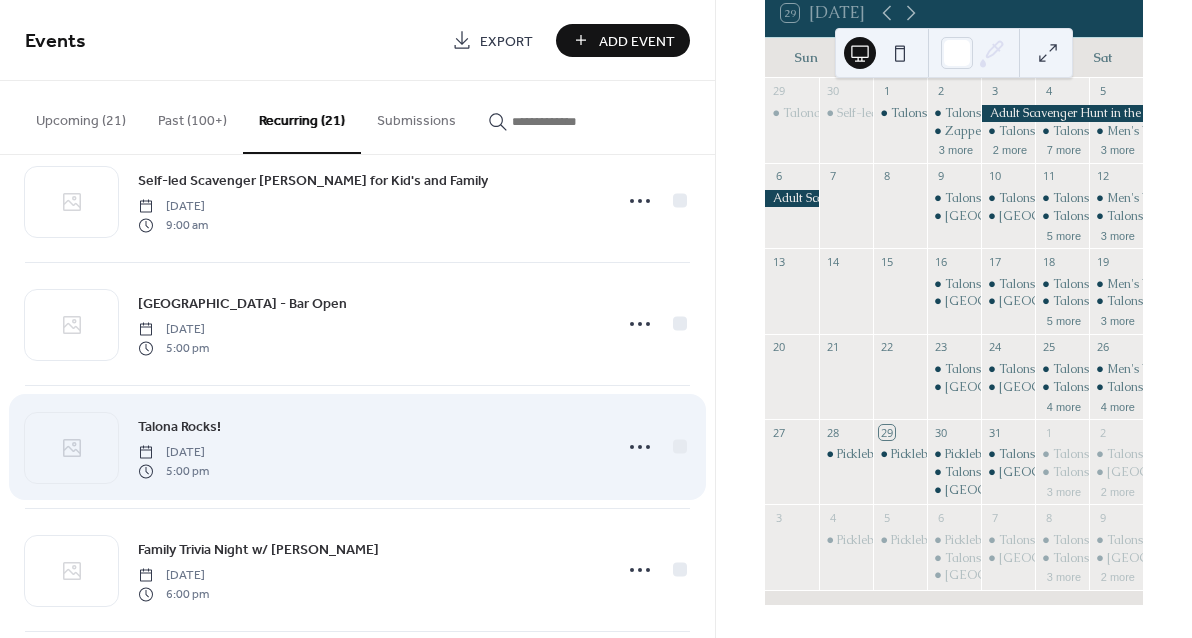 scroll, scrollTop: 545, scrollLeft: 0, axis: vertical 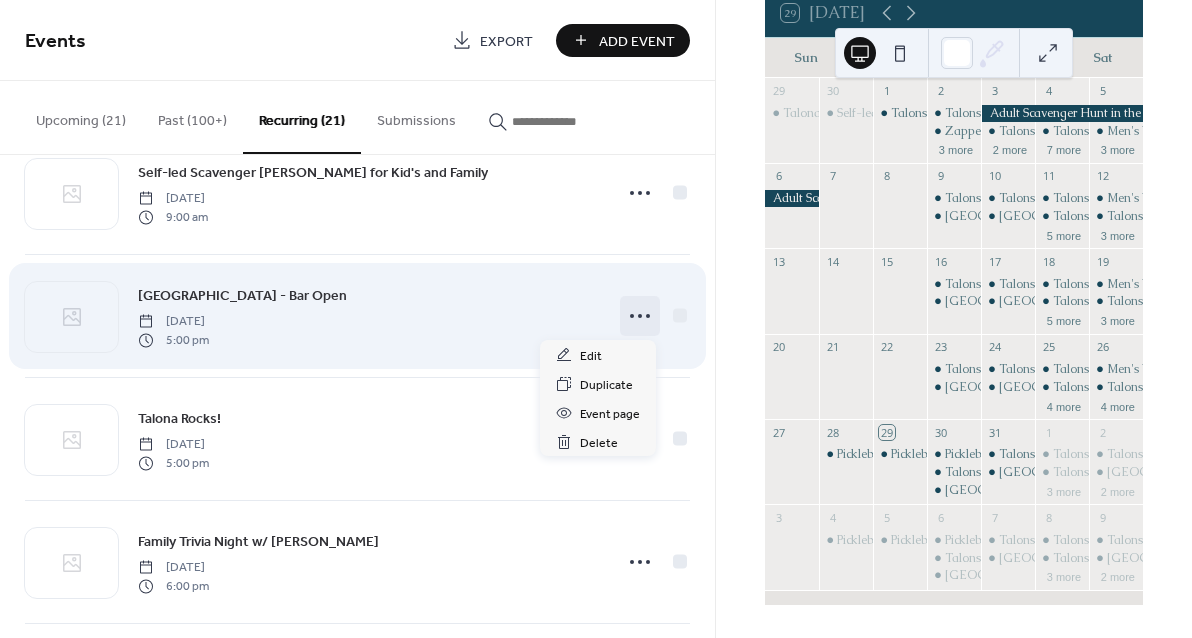 click 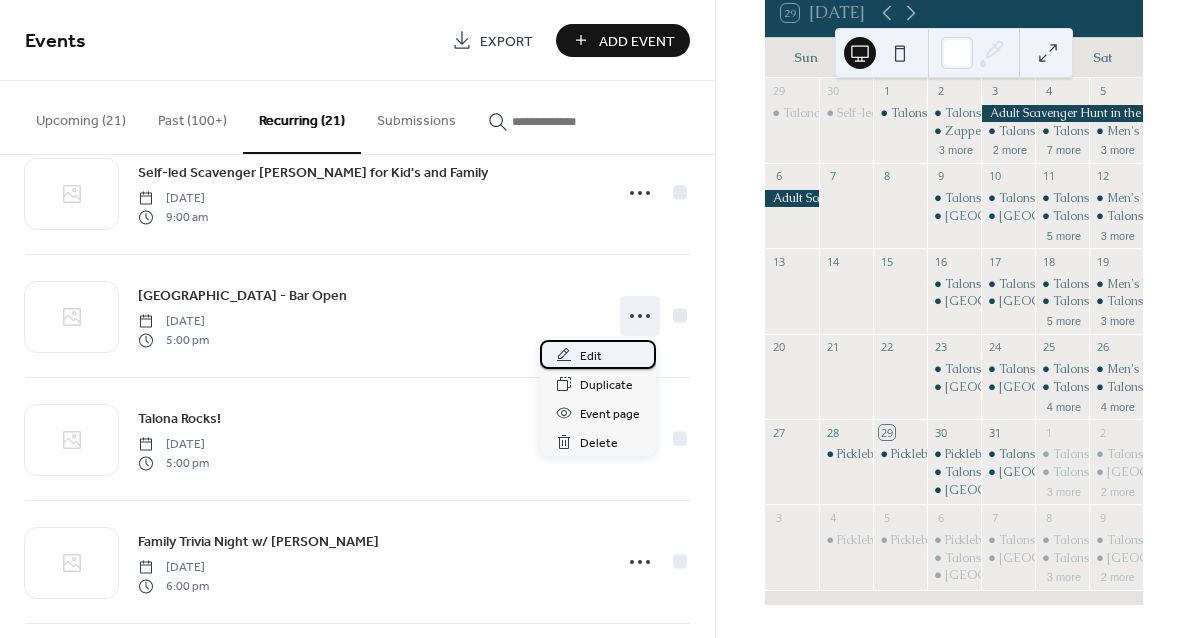click on "Edit" at bounding box center (591, 356) 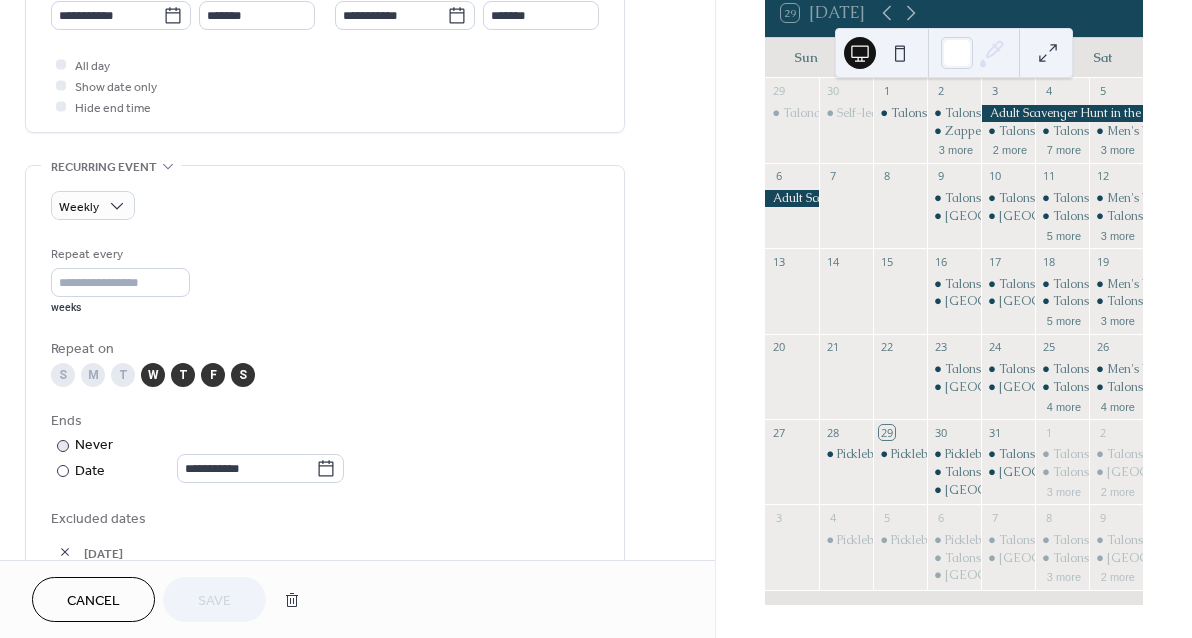 scroll, scrollTop: 860, scrollLeft: 0, axis: vertical 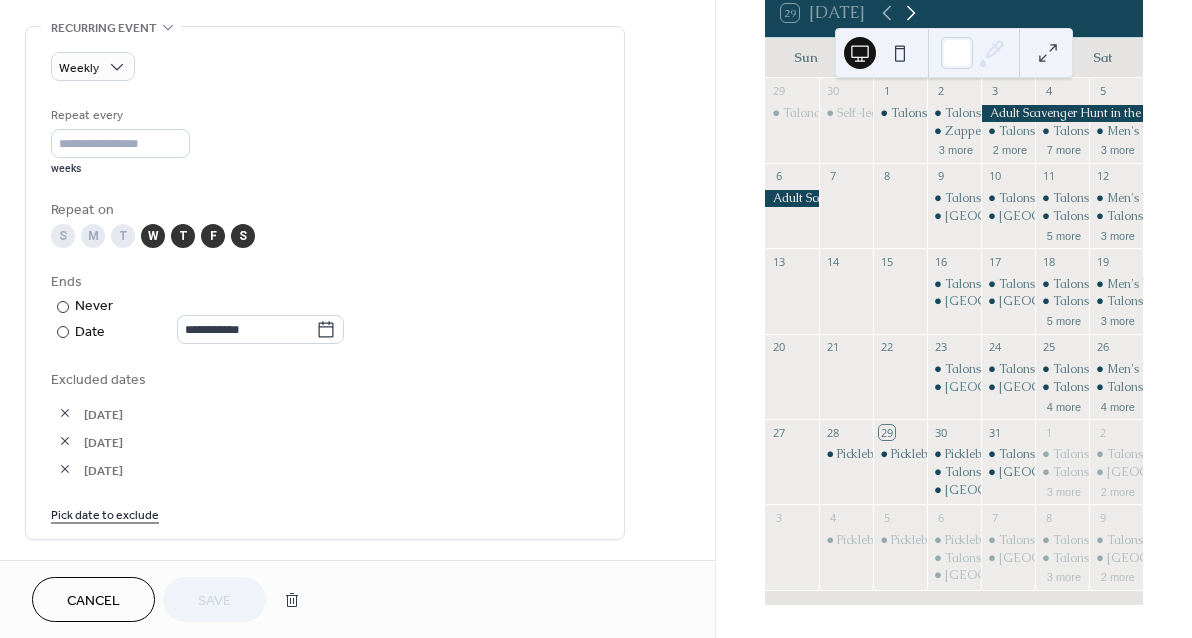 click 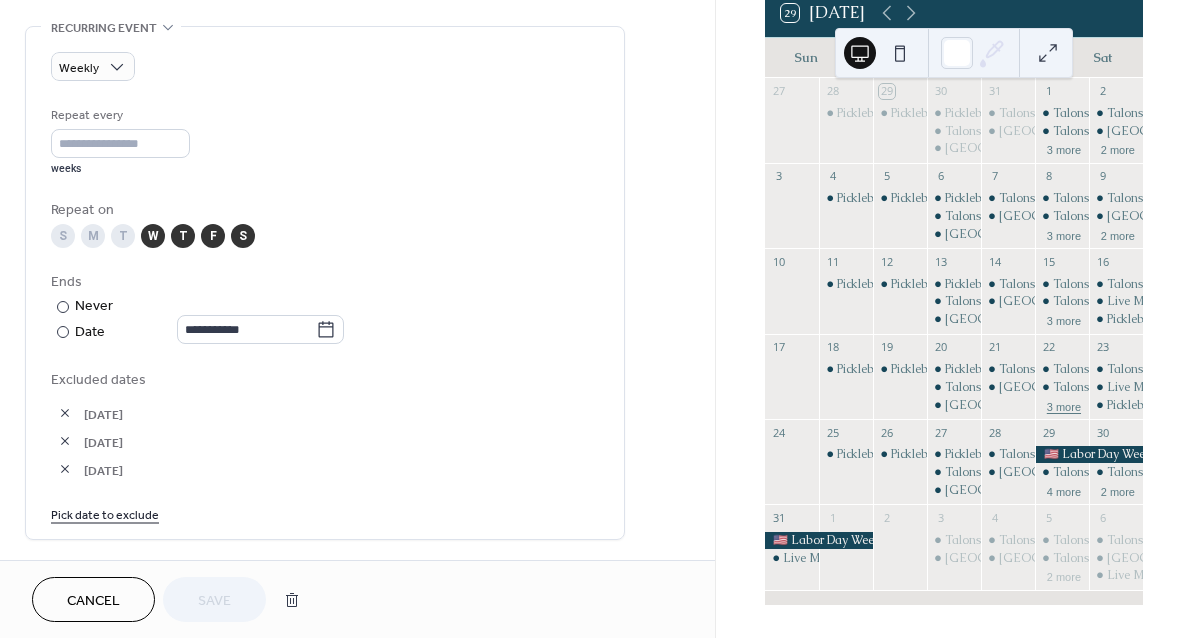 click on "3 more" at bounding box center [1064, 405] 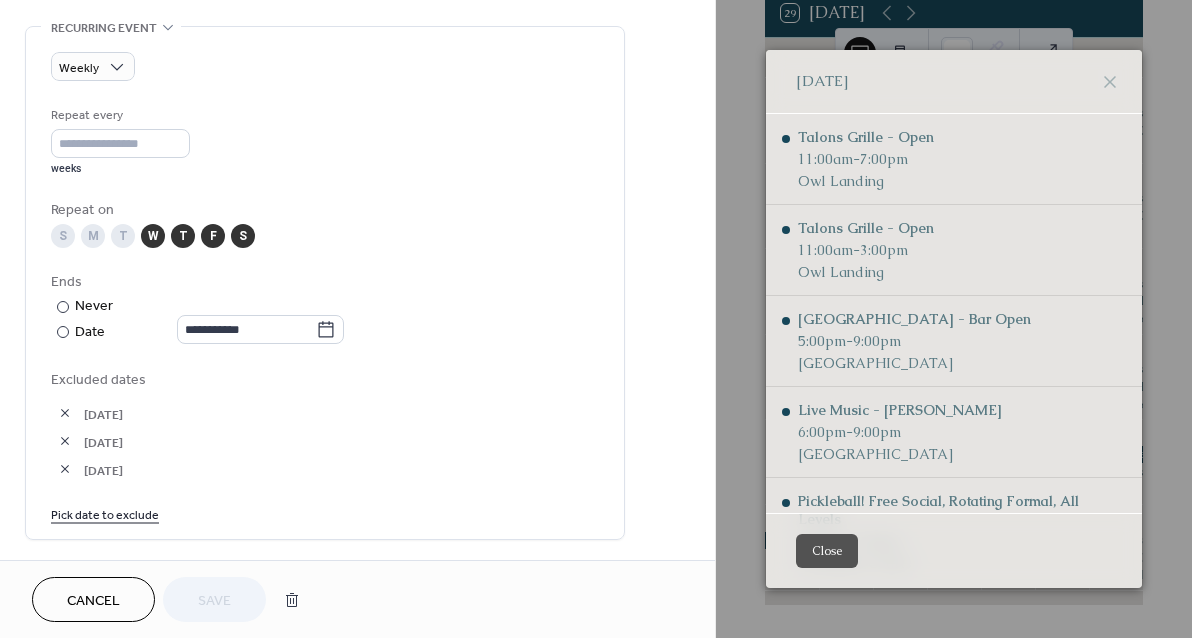 scroll, scrollTop: 0, scrollLeft: 0, axis: both 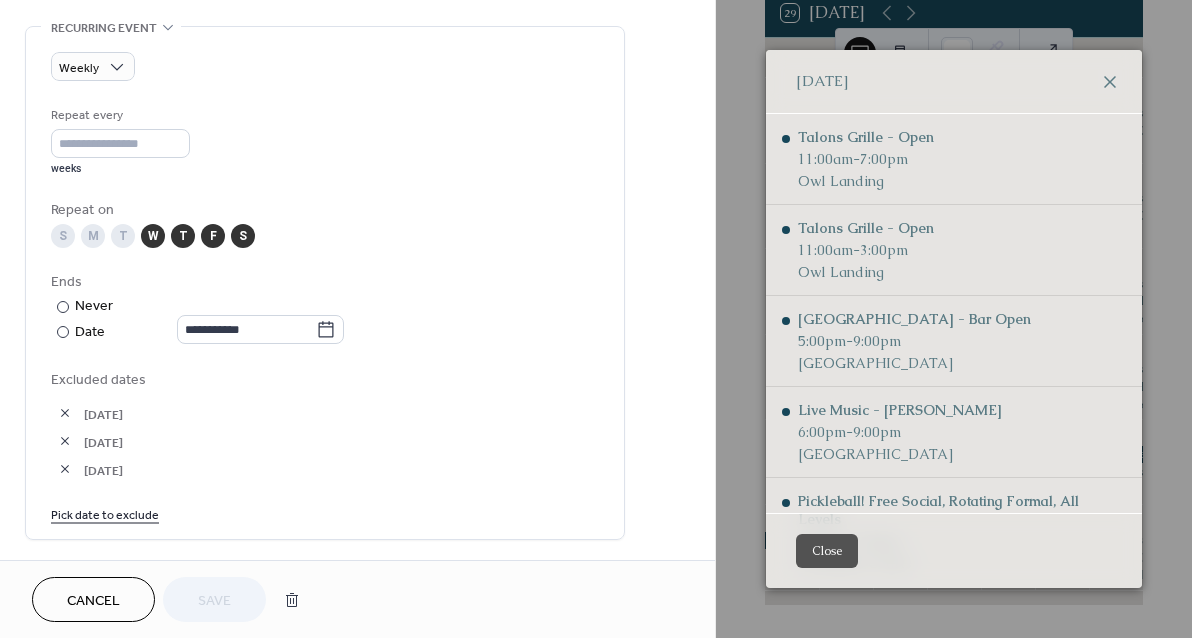 click 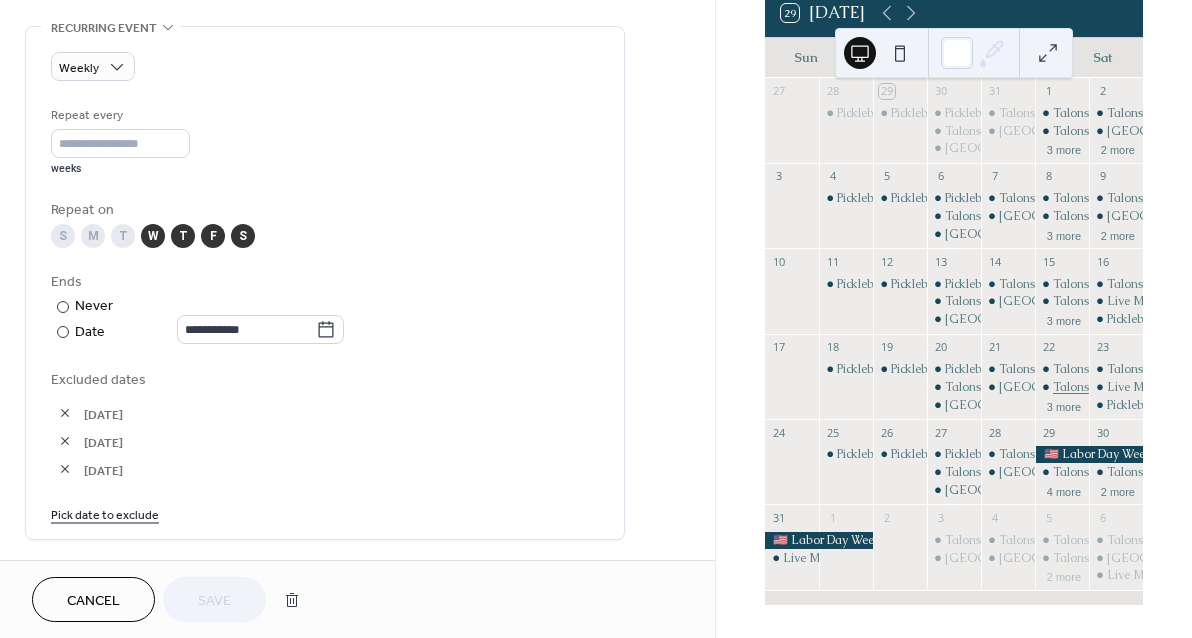 click on "Talons Grille - Open" at bounding box center (1108, 387) 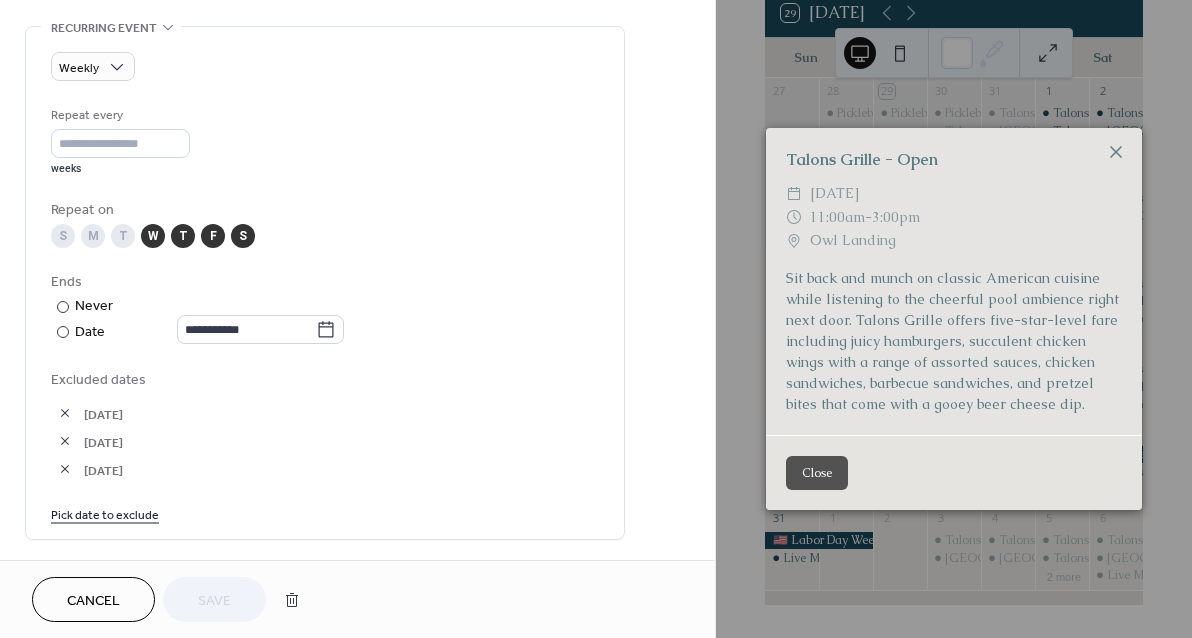 click 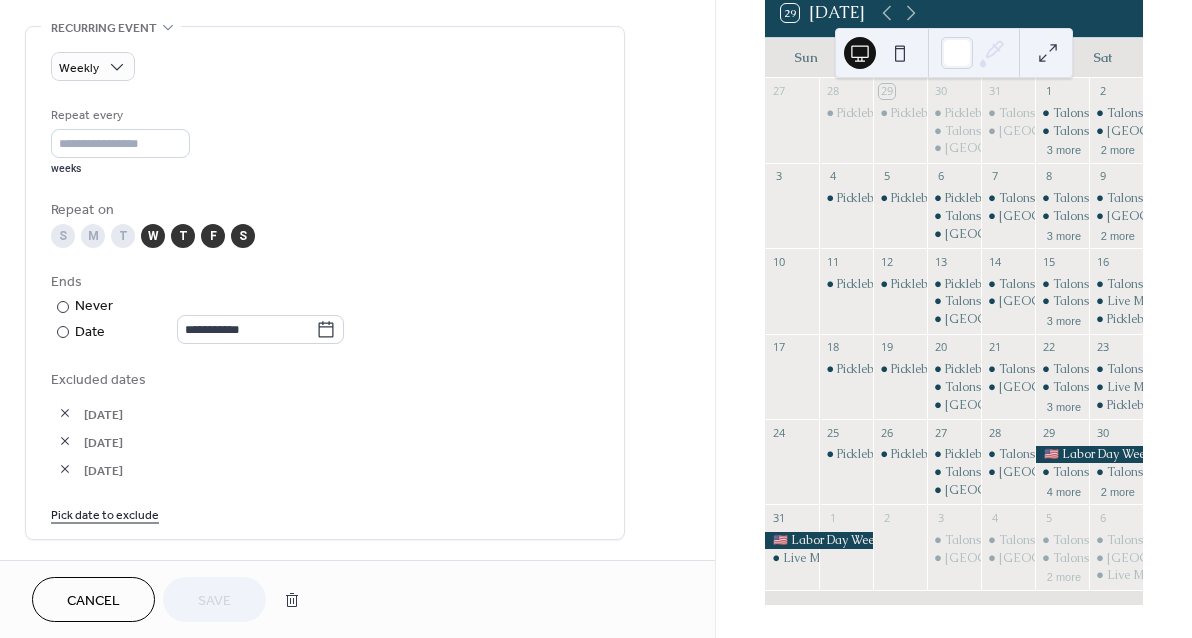 click on "22" at bounding box center [1048, 347] 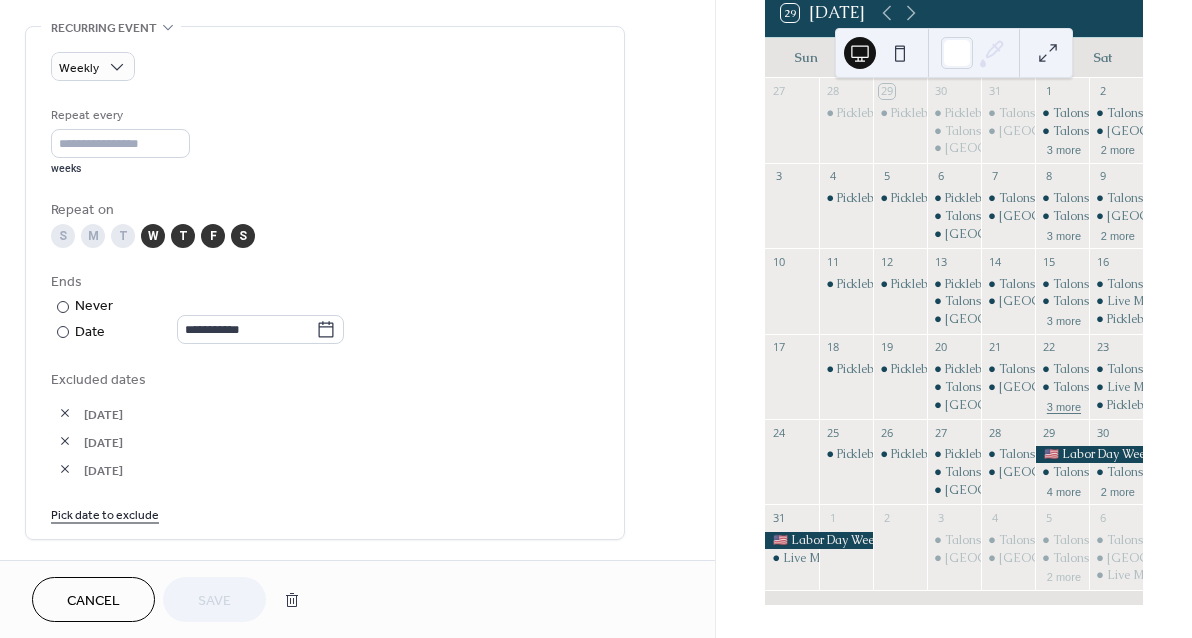 click on "3 more" at bounding box center (1064, 405) 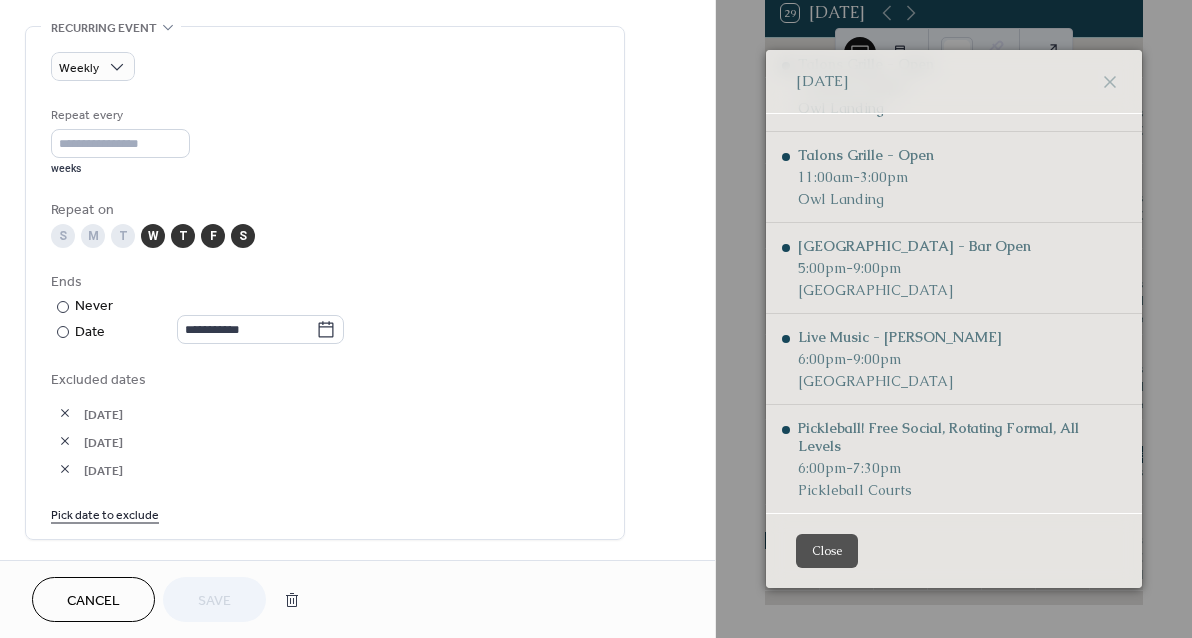 scroll, scrollTop: 72, scrollLeft: 0, axis: vertical 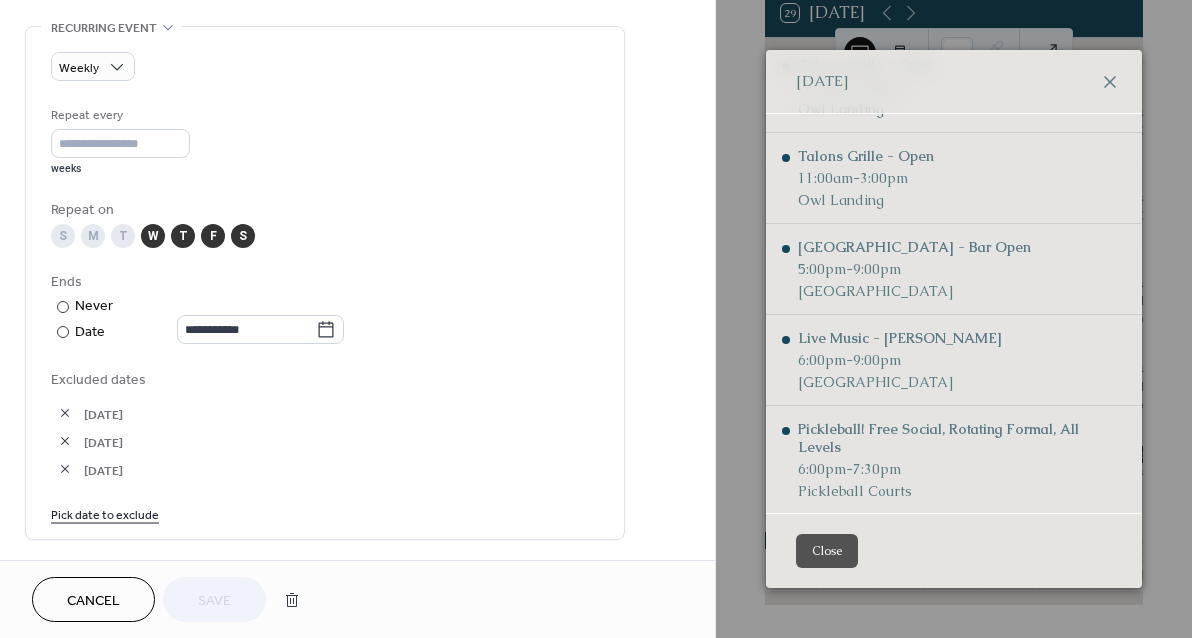 click 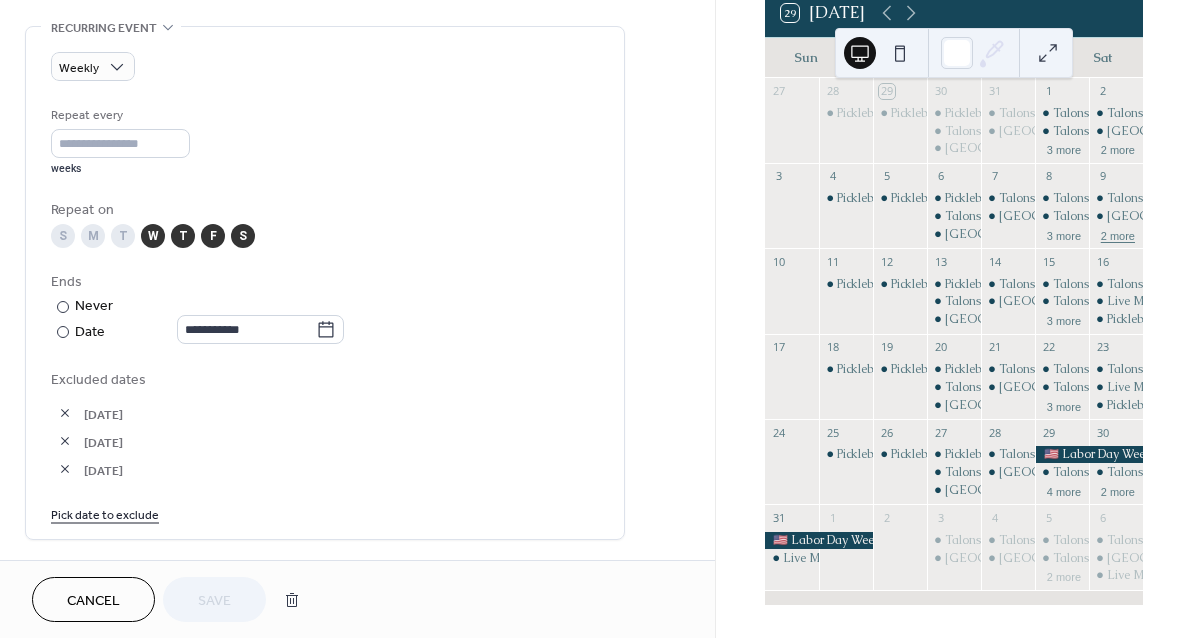click on "2 more" at bounding box center [1118, 234] 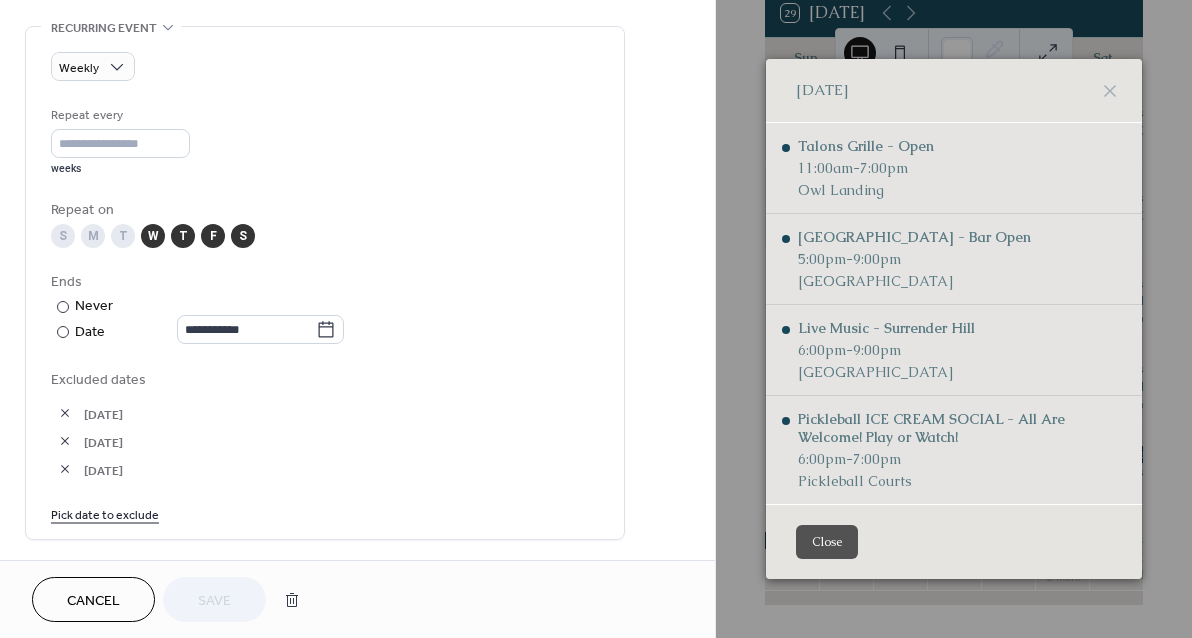 click on "[DATE]" at bounding box center [954, 91] 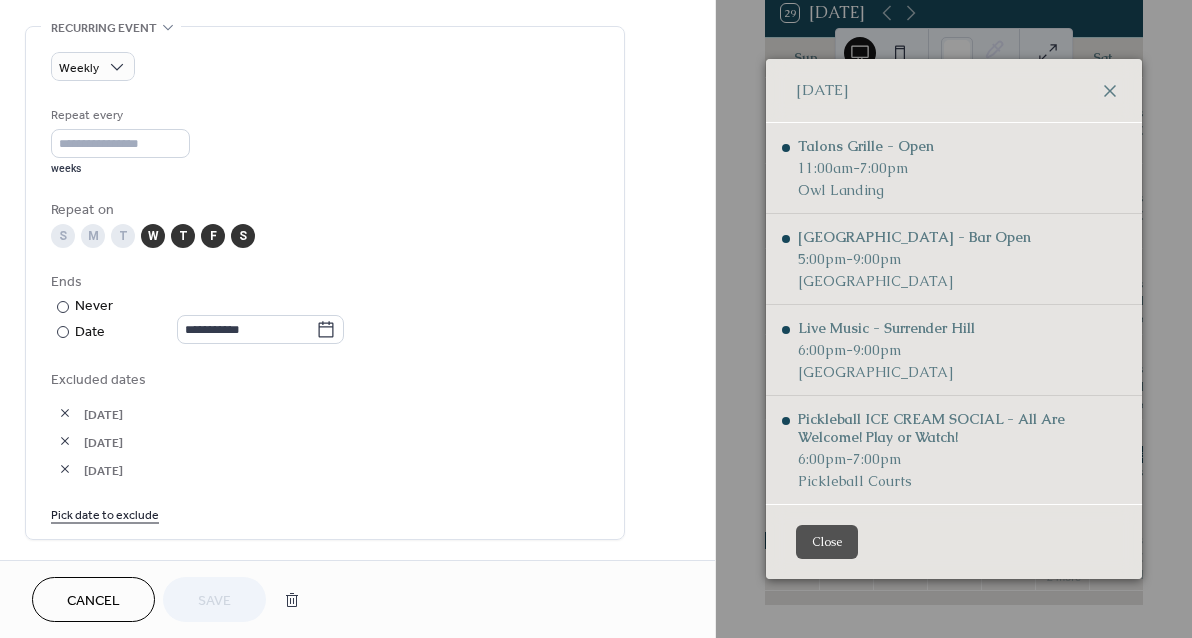 click 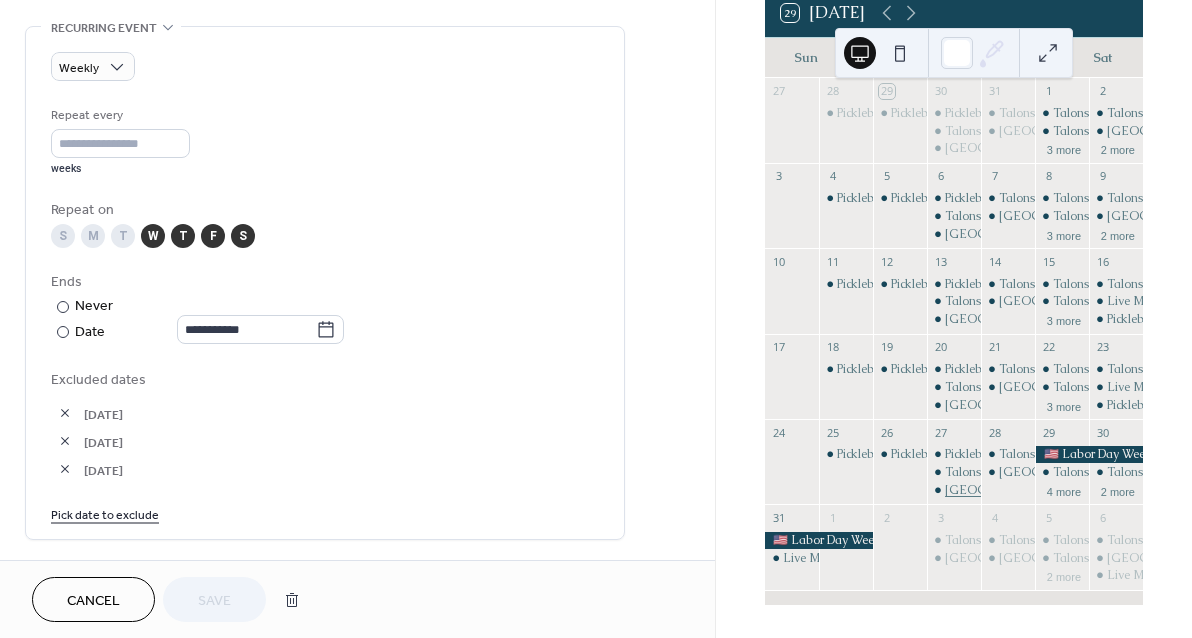 click on "[GEOGRAPHIC_DATA] - Bar Open" at bounding box center (1041, 490) 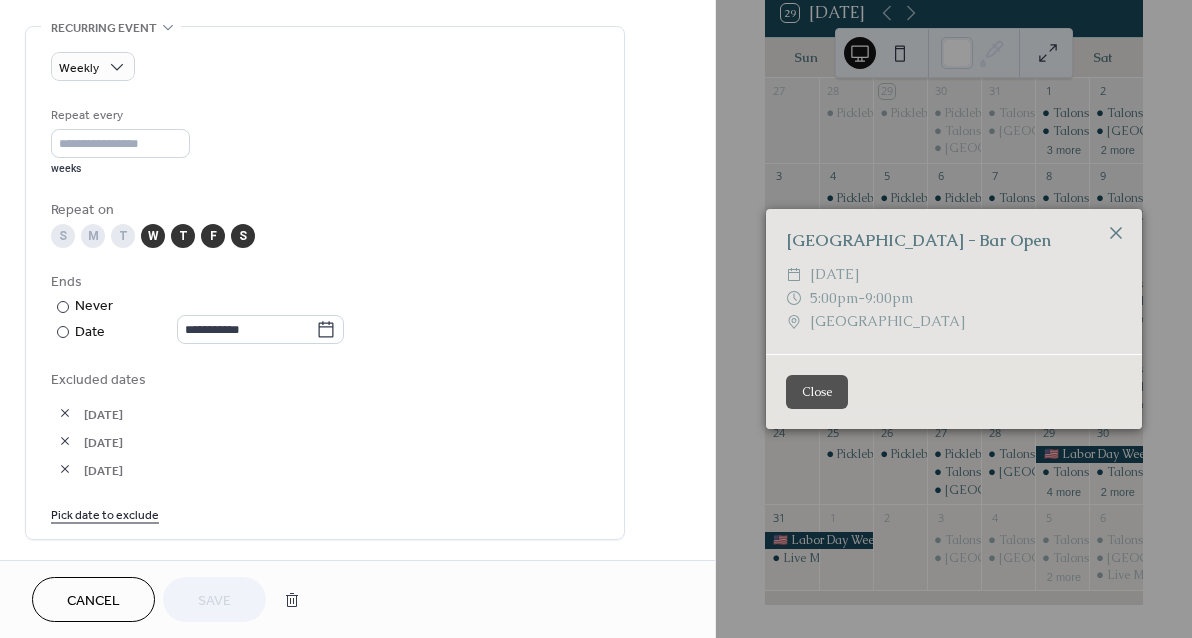 click 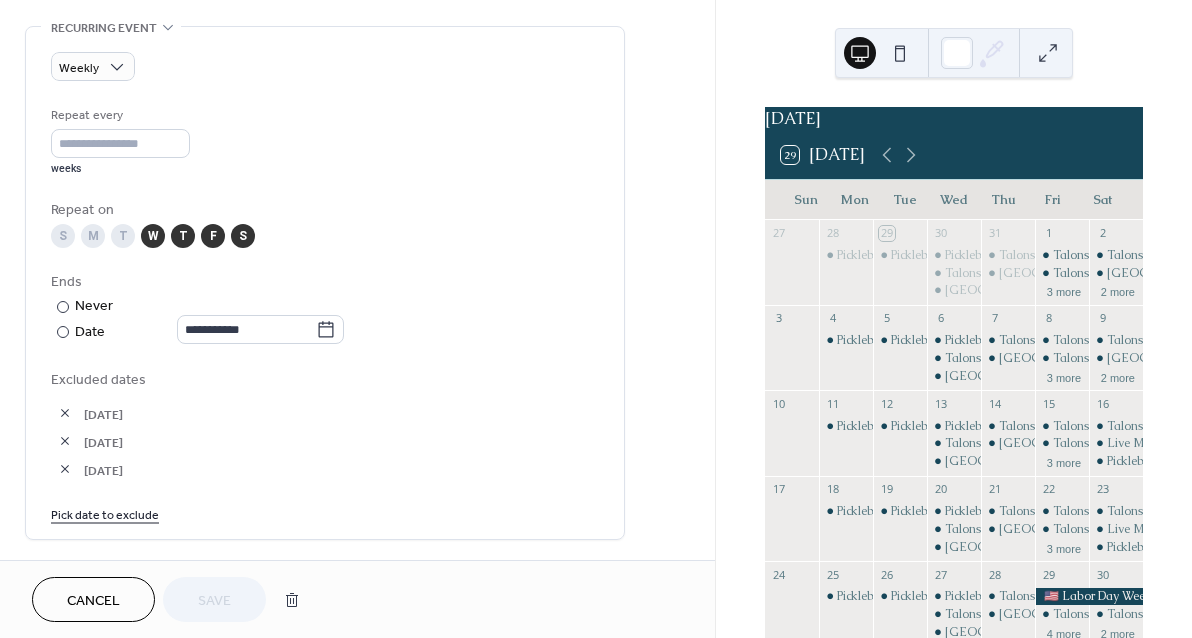 scroll, scrollTop: 0, scrollLeft: 0, axis: both 